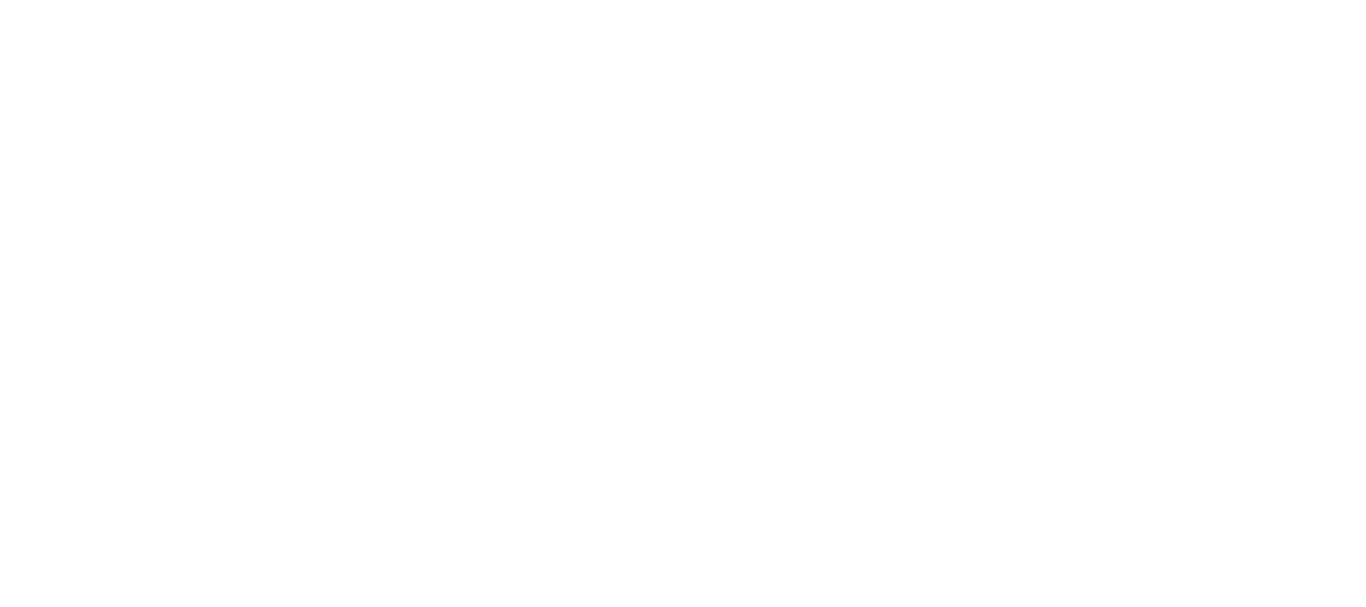 scroll, scrollTop: 0, scrollLeft: 0, axis: both 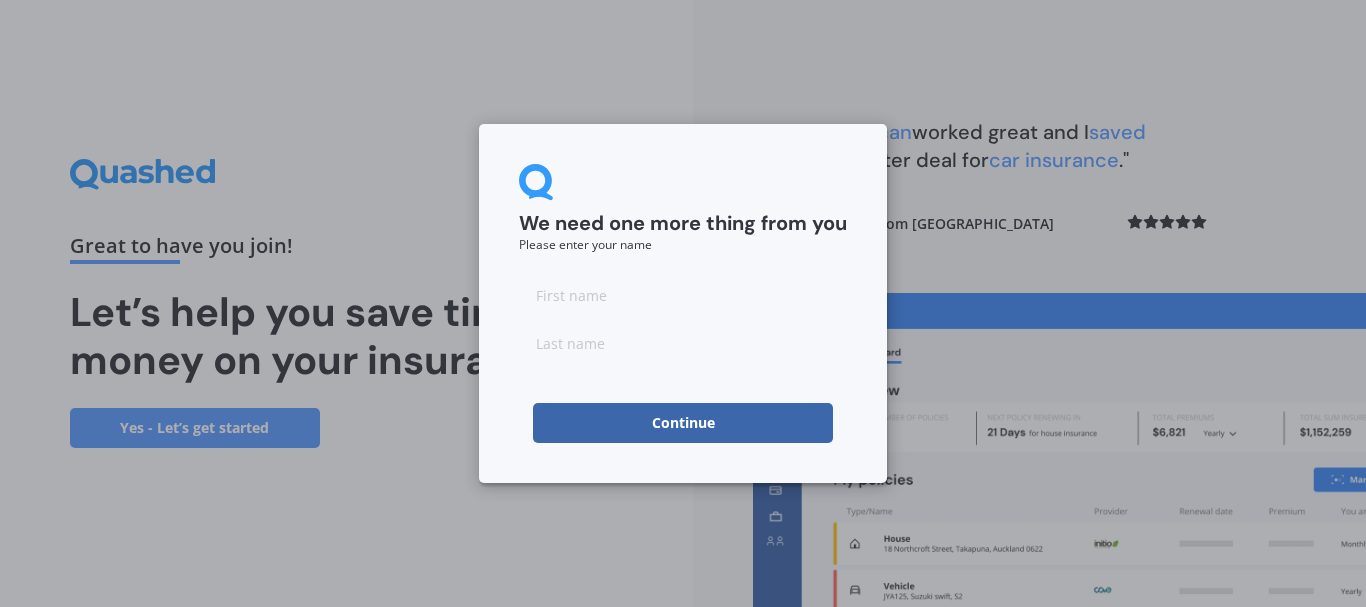 click at bounding box center (683, 295) 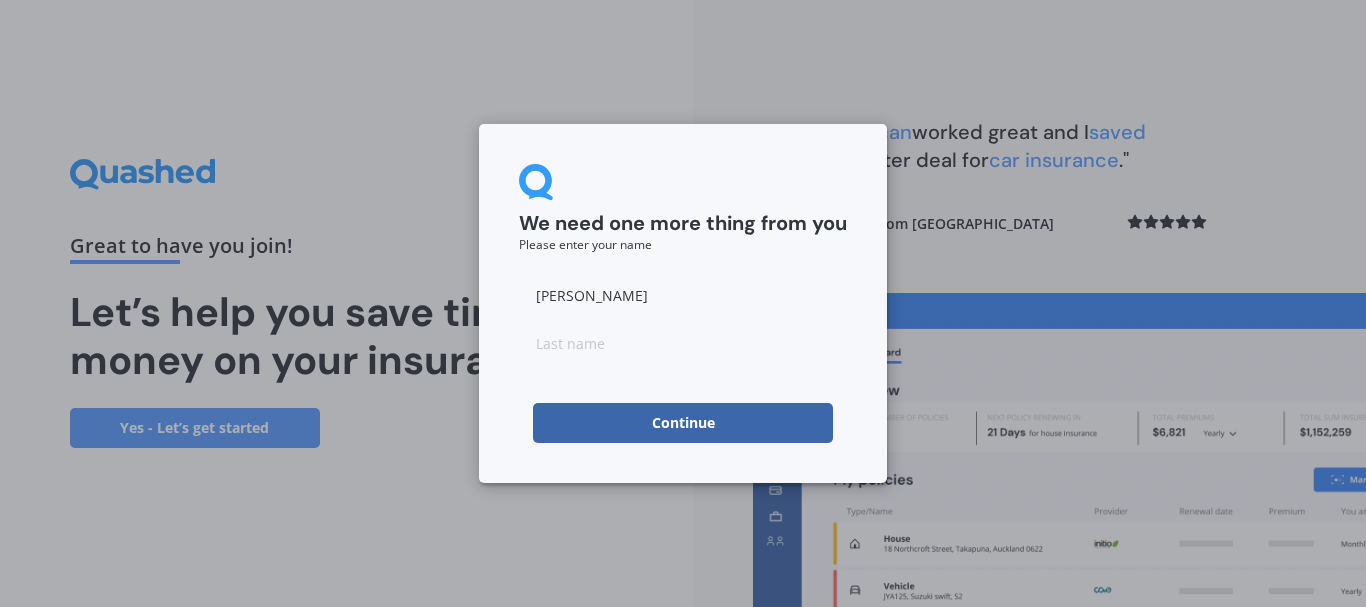 type on "Roger" 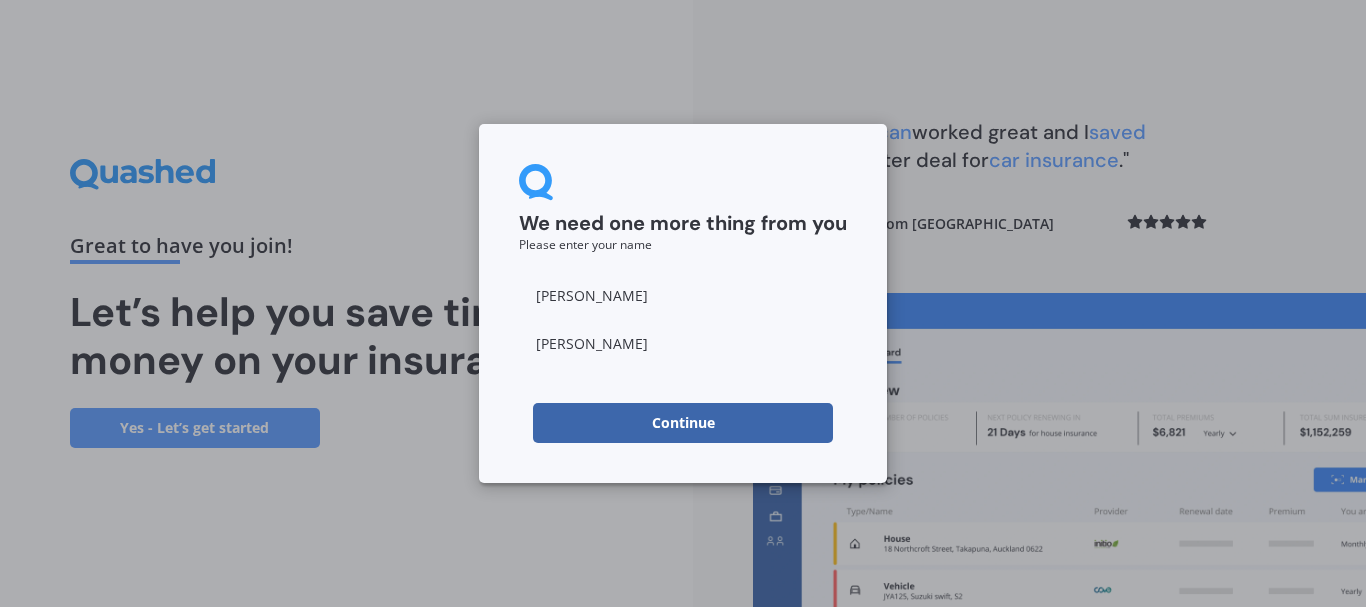 type on "Fleming" 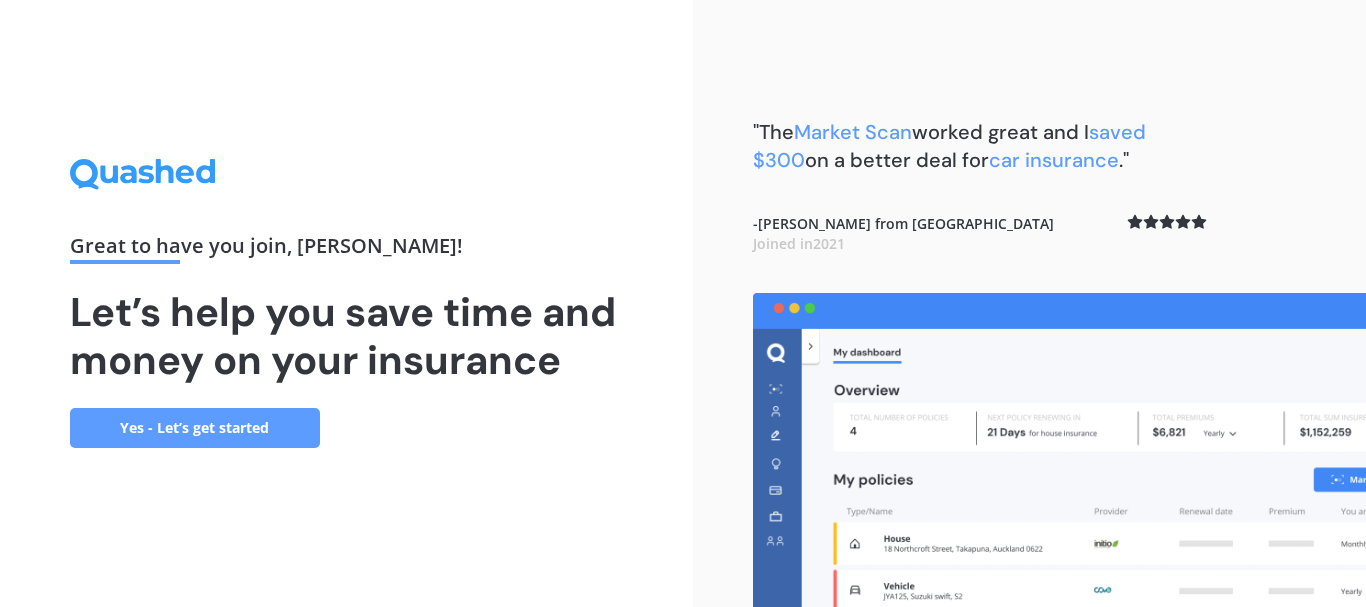click on "Yes - Let’s get started" at bounding box center (195, 428) 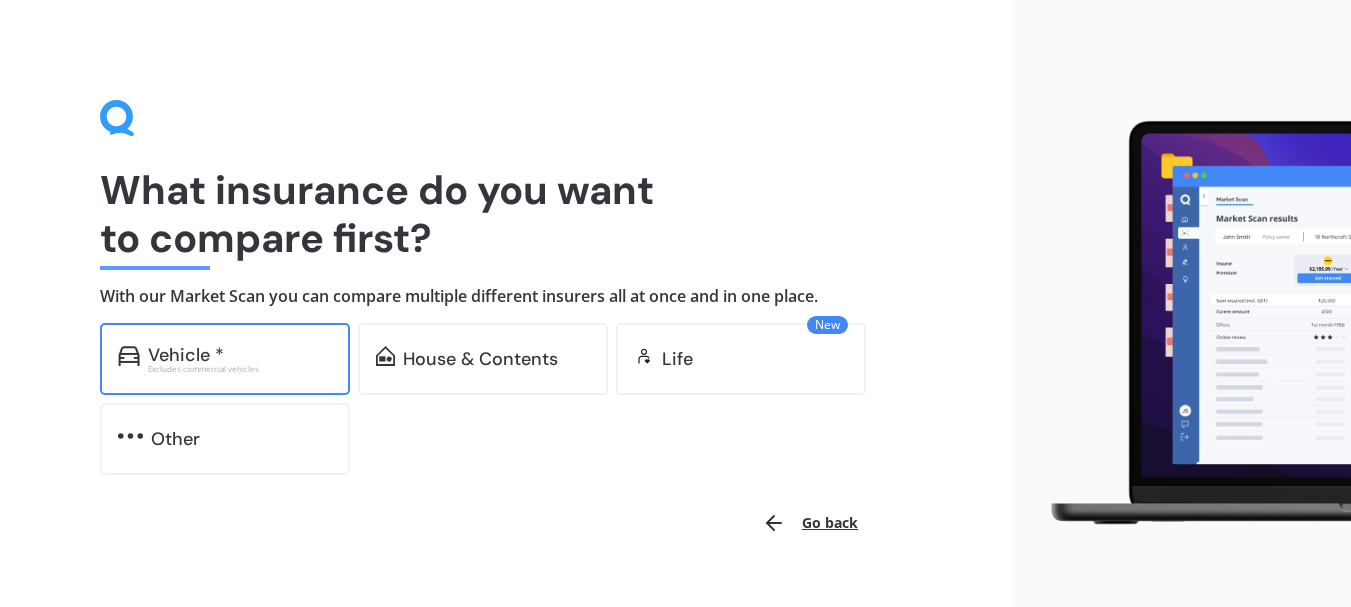 click on "Vehicle *" at bounding box center (186, 355) 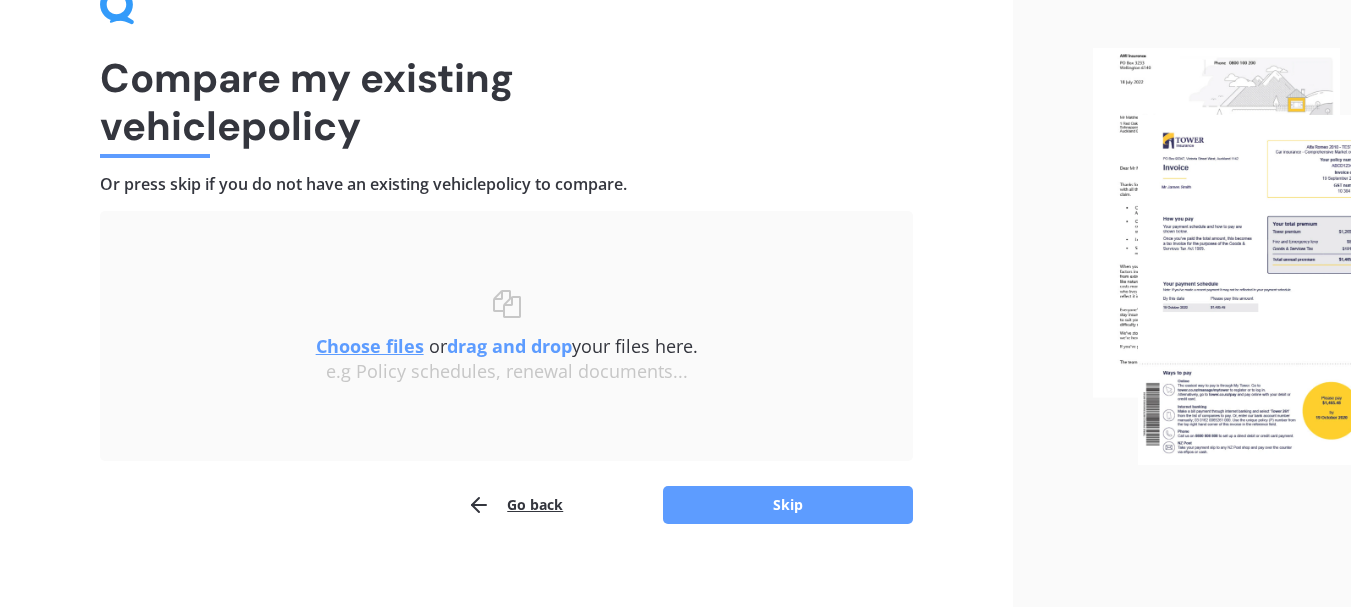 scroll, scrollTop: 130, scrollLeft: 0, axis: vertical 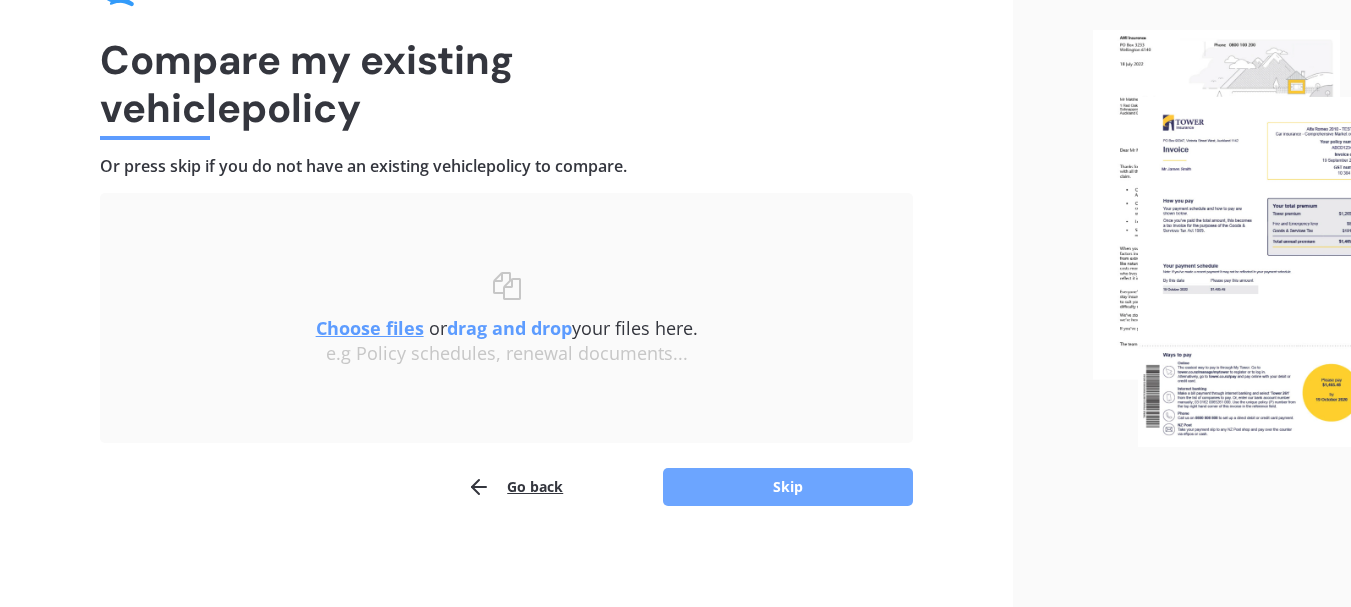 click on "Skip" at bounding box center (788, 487) 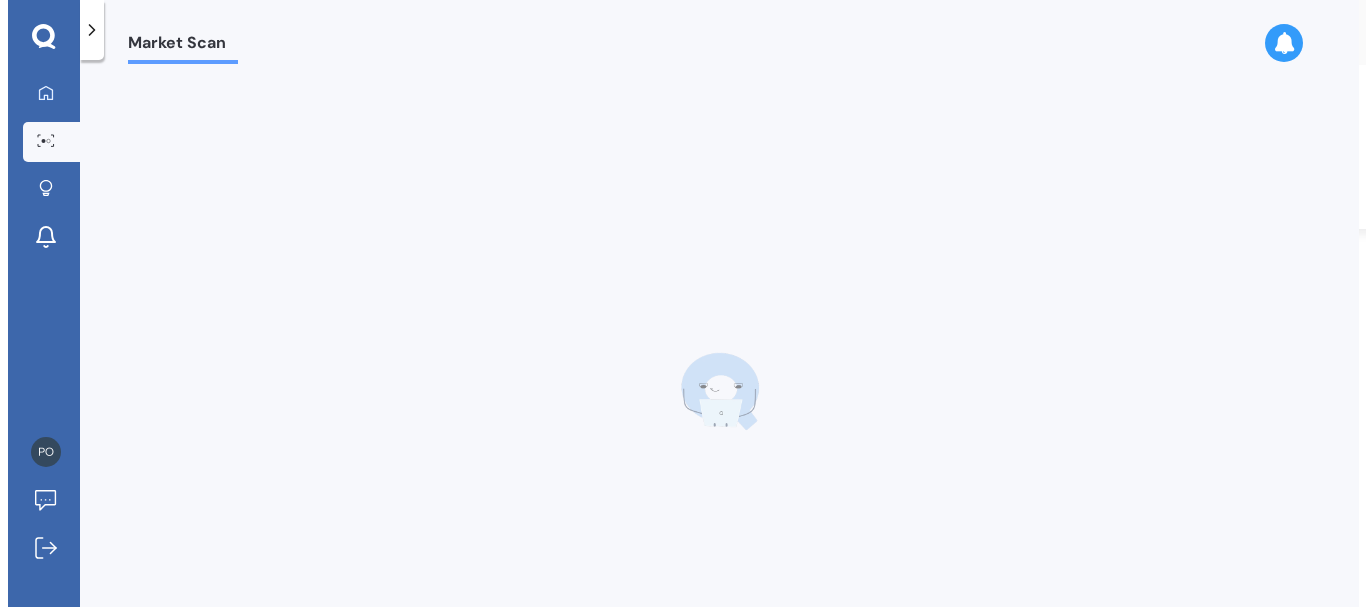 scroll, scrollTop: 0, scrollLeft: 0, axis: both 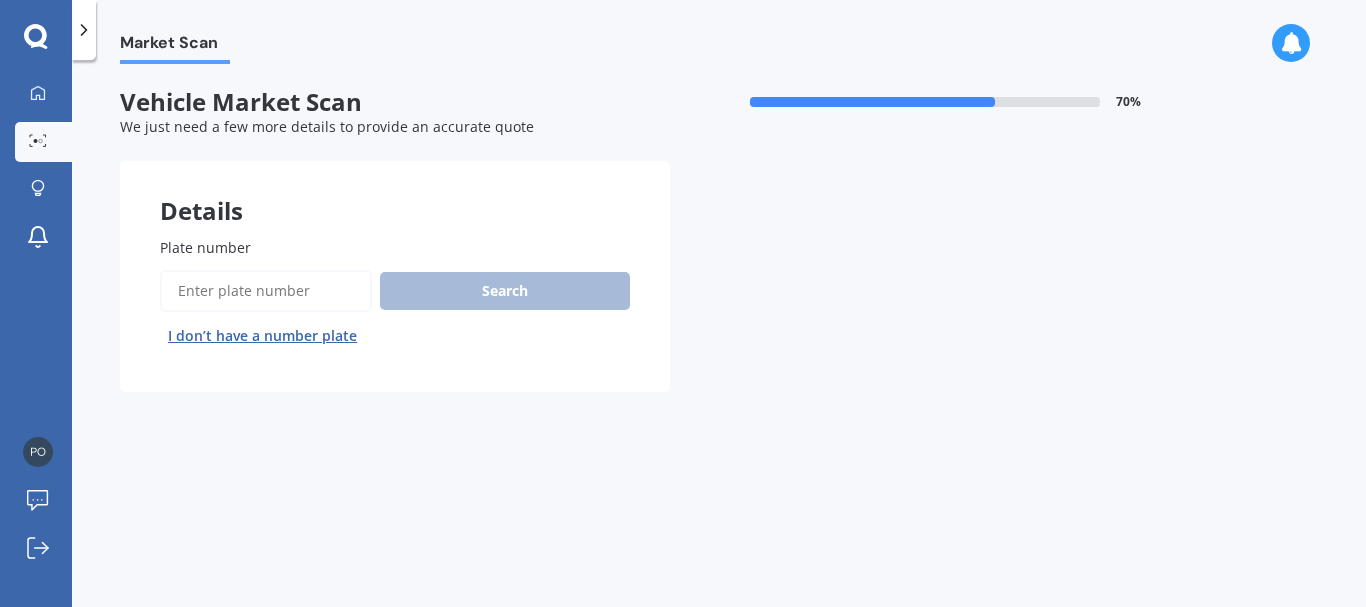 click on "Plate number" at bounding box center [205, 247] 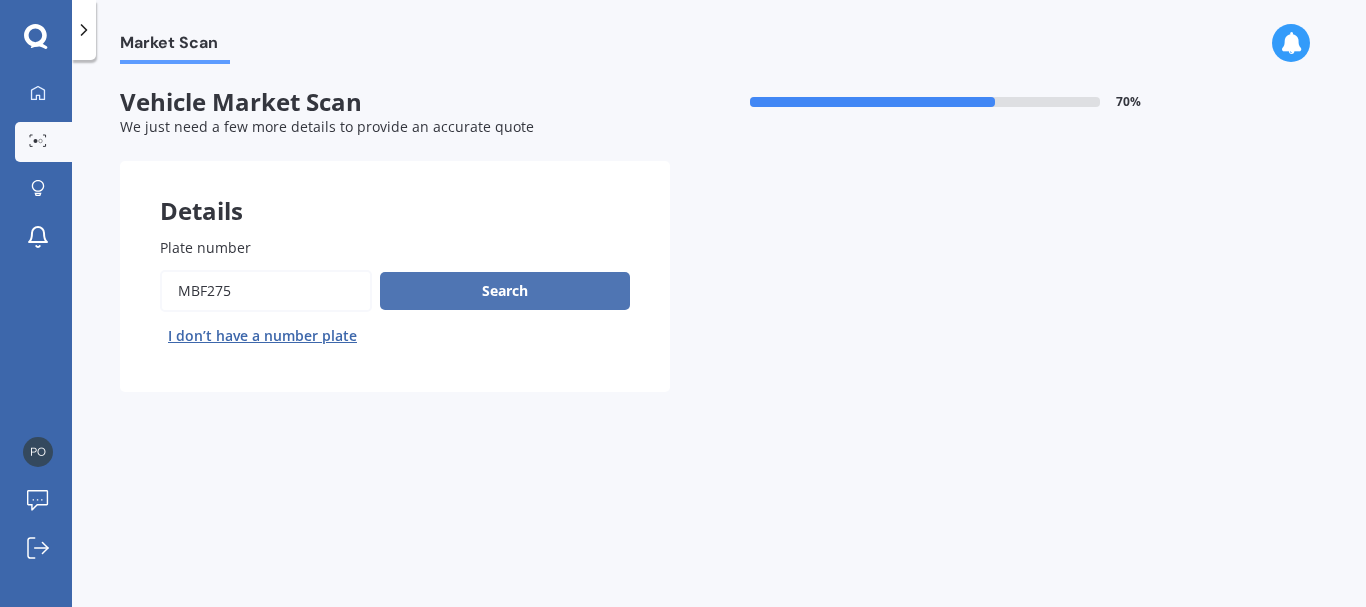 type on "mbf275" 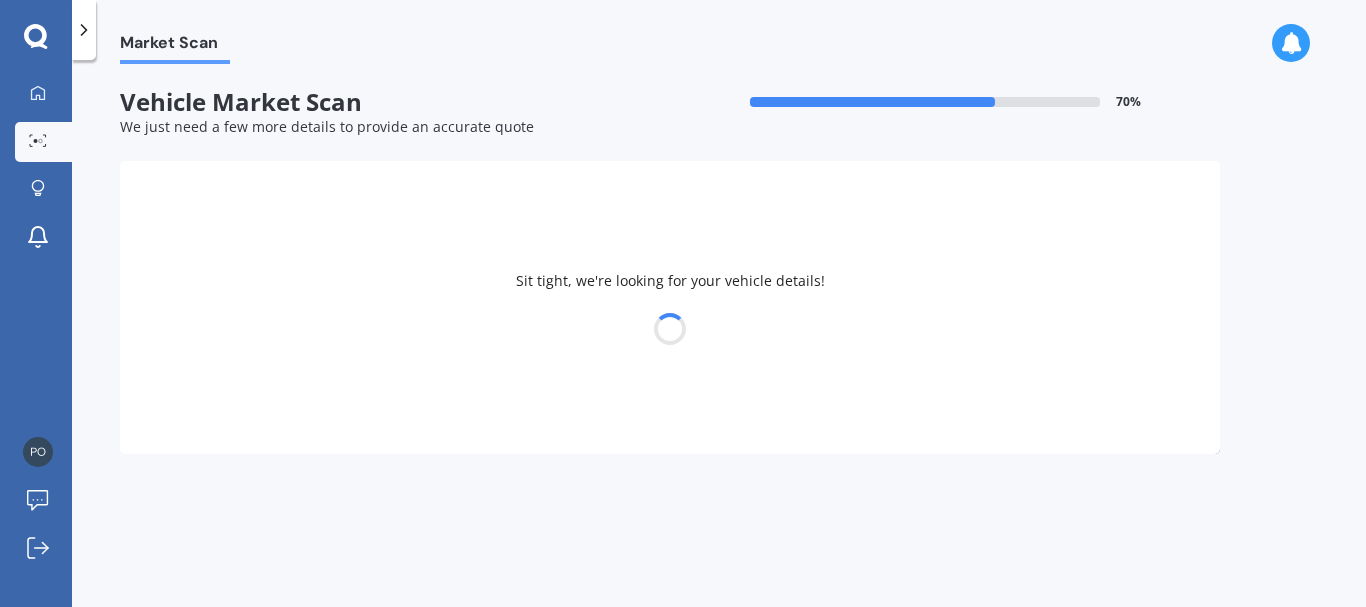 select on "HYUNDAI" 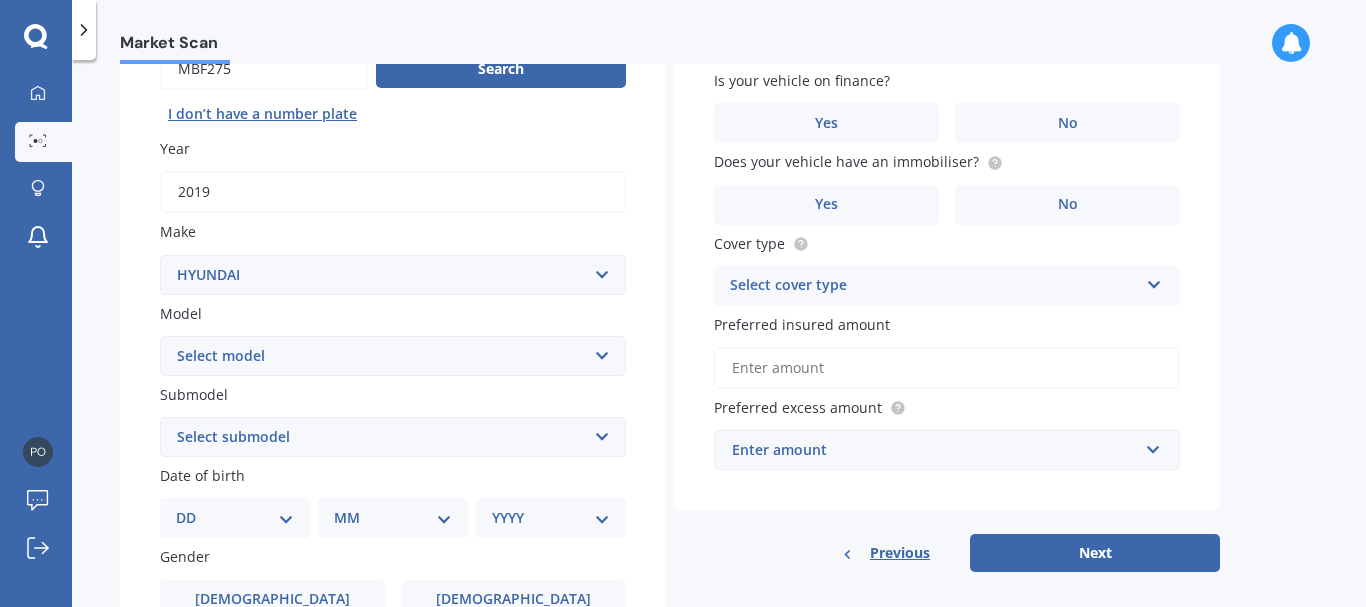 scroll, scrollTop: 300, scrollLeft: 0, axis: vertical 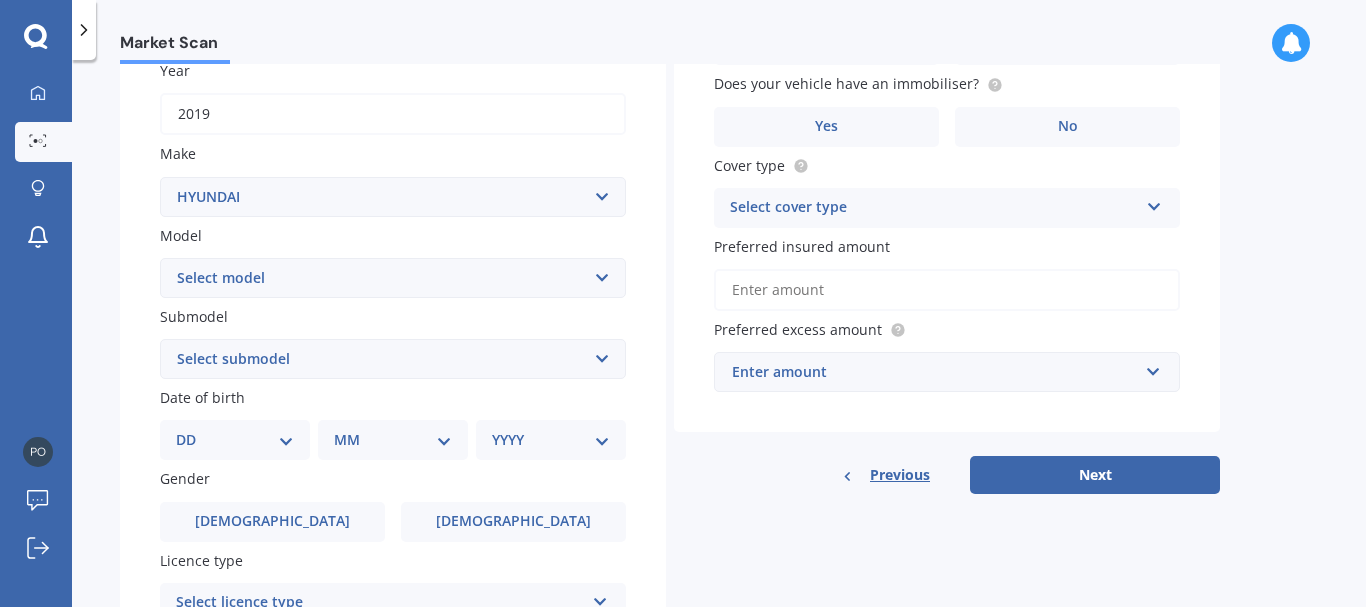 click on "DD 01 02 03 04 05 06 07 08 09 10 11 12 13 14 15 16 17 18 19 20 21 22 23 24 25 26 27 28 29 30 31" at bounding box center (235, 440) 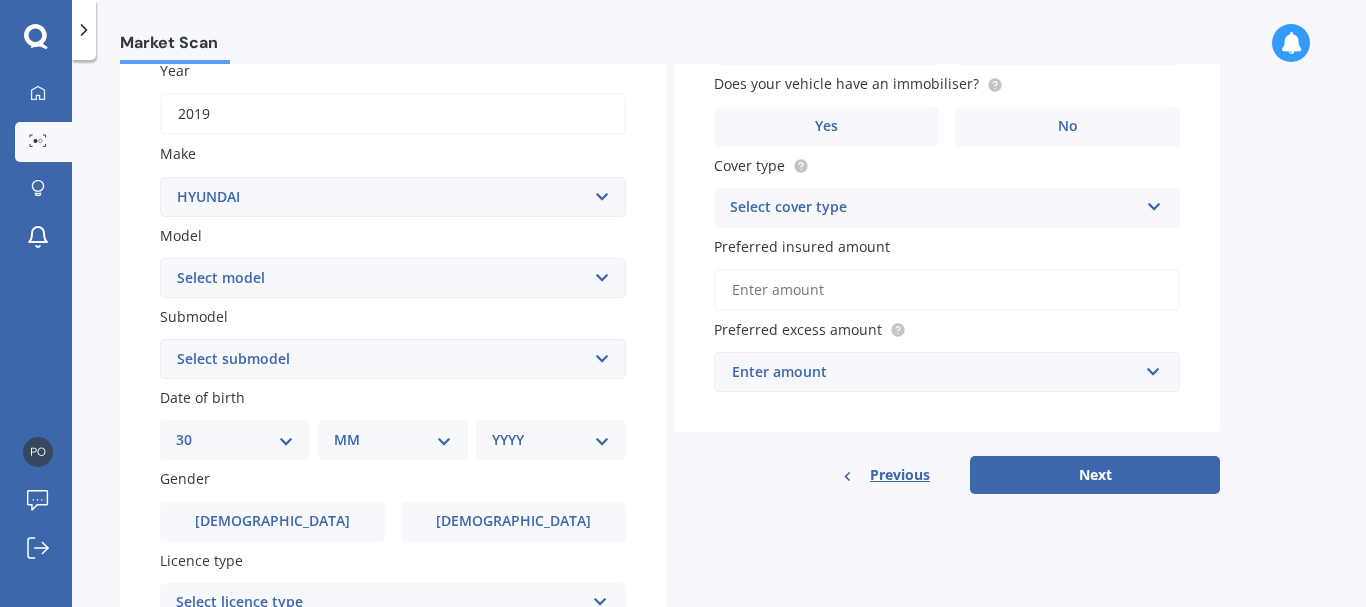 click on "DD 01 02 03 04 05 06 07 08 09 10 11 12 13 14 15 16 17 18 19 20 21 22 23 24 25 26 27 28 29 30 31" at bounding box center [235, 440] 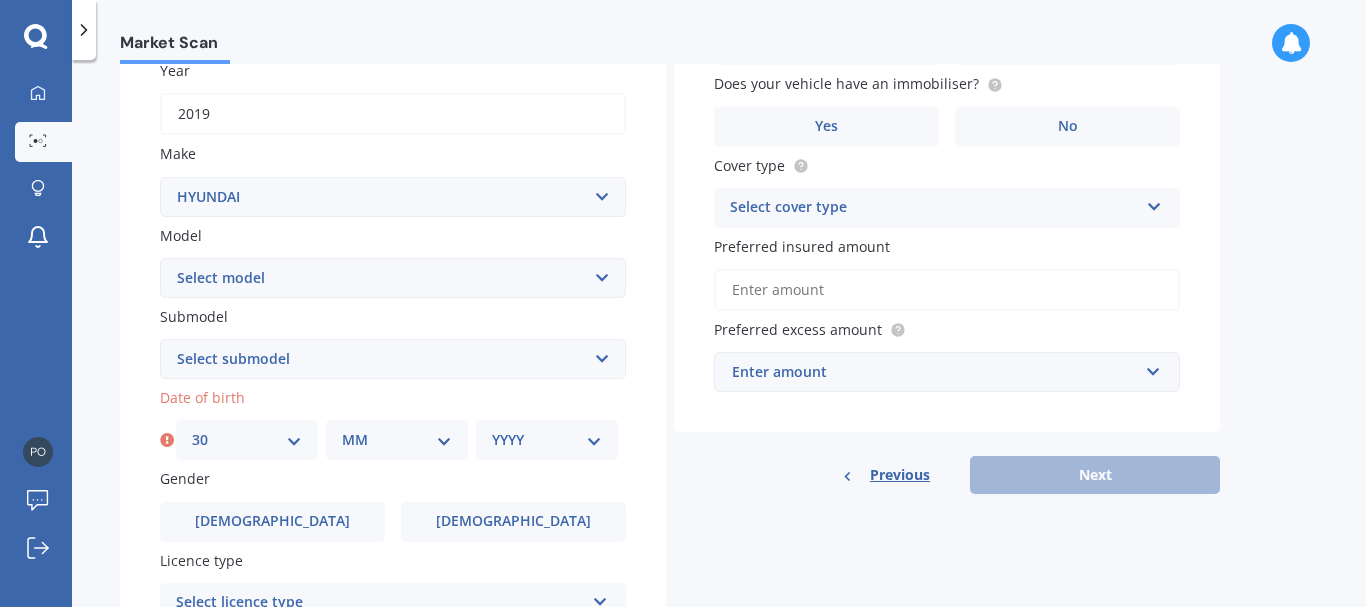 click on "MM 01 02 03 04 05 06 07 08 09 10 11 12" at bounding box center [397, 440] 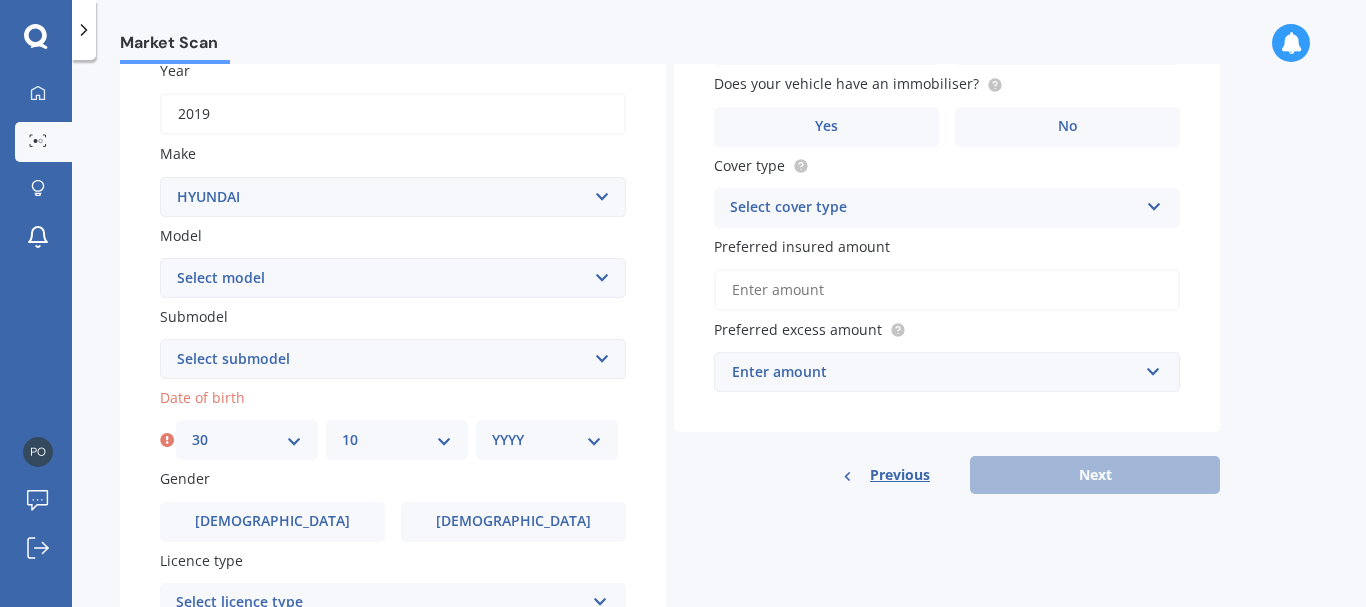 click on "MM 01 02 03 04 05 06 07 08 09 10 11 12" at bounding box center (397, 440) 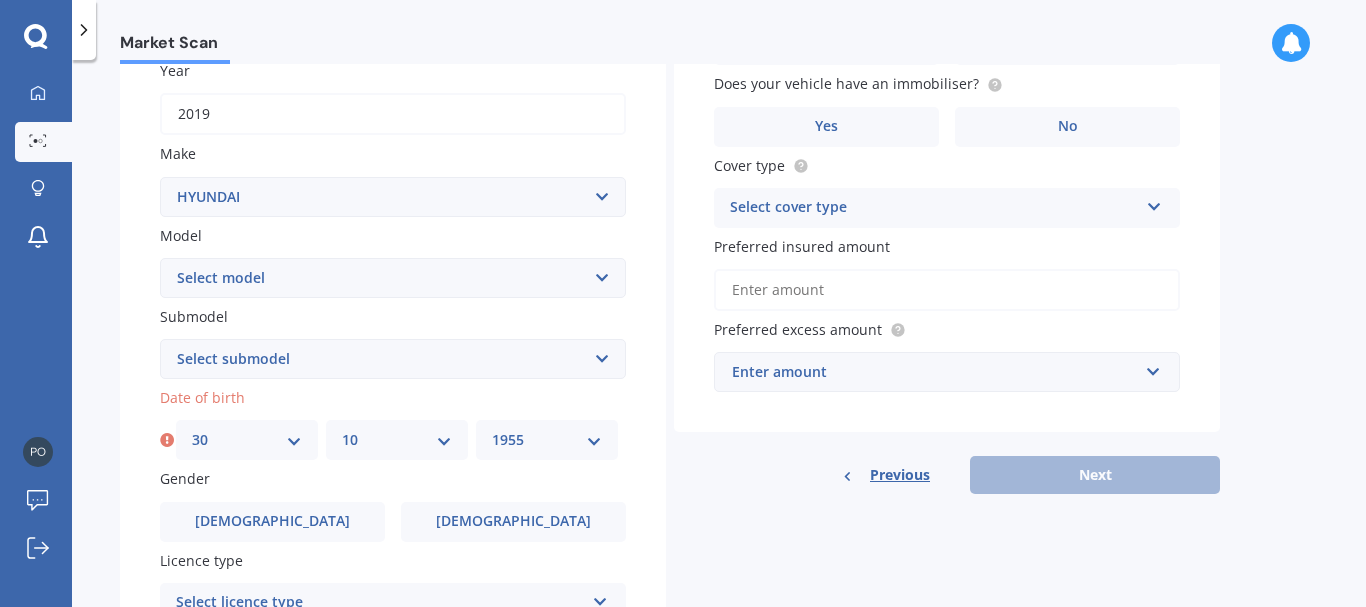 click on "YYYY 2025 2024 2023 2022 2021 2020 2019 2018 2017 2016 2015 2014 2013 2012 2011 2010 2009 2008 2007 2006 2005 2004 2003 2002 2001 2000 1999 1998 1997 1996 1995 1994 1993 1992 1991 1990 1989 1988 1987 1986 1985 1984 1983 1982 1981 1980 1979 1978 1977 1976 1975 1974 1973 1972 1971 1970 1969 1968 1967 1966 1965 1964 1963 1962 1961 1960 1959 1958 1957 1956 1955 1954 1953 1952 1951 1950 1949 1948 1947 1946 1945 1944 1943 1942 1941 1940 1939 1938 1937 1936 1935 1934 1933 1932 1931 1930 1929 1928 1927 1926" at bounding box center [547, 440] 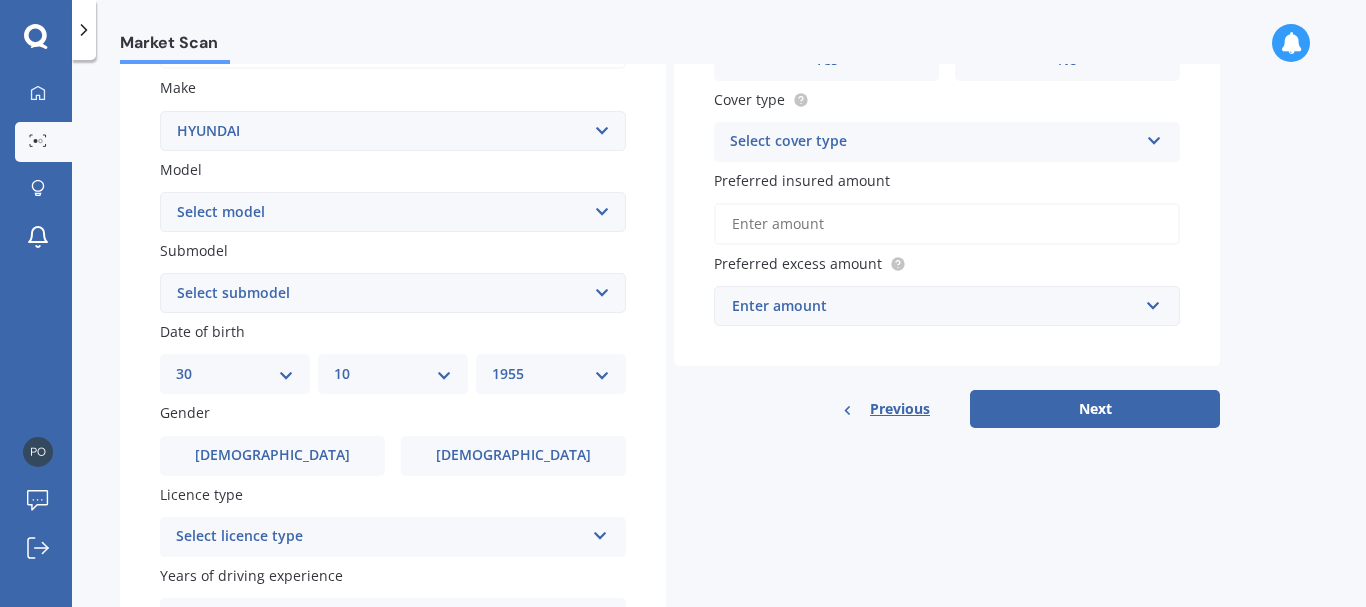 scroll, scrollTop: 400, scrollLeft: 0, axis: vertical 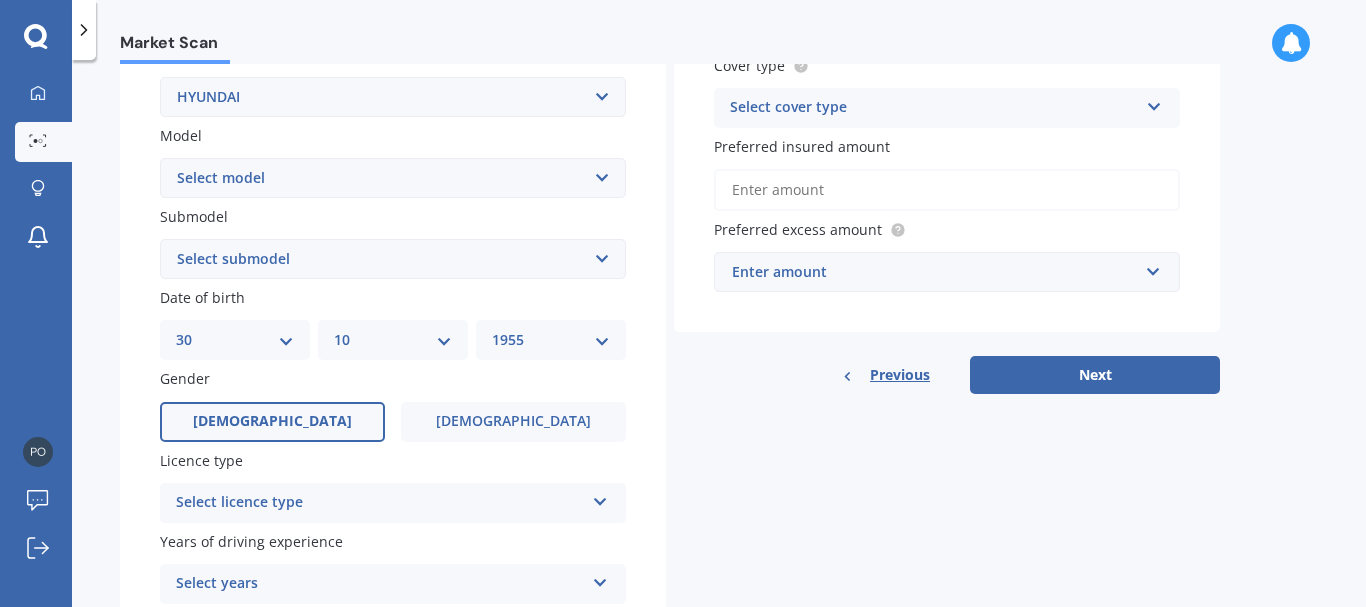 click on "Male" at bounding box center [272, 422] 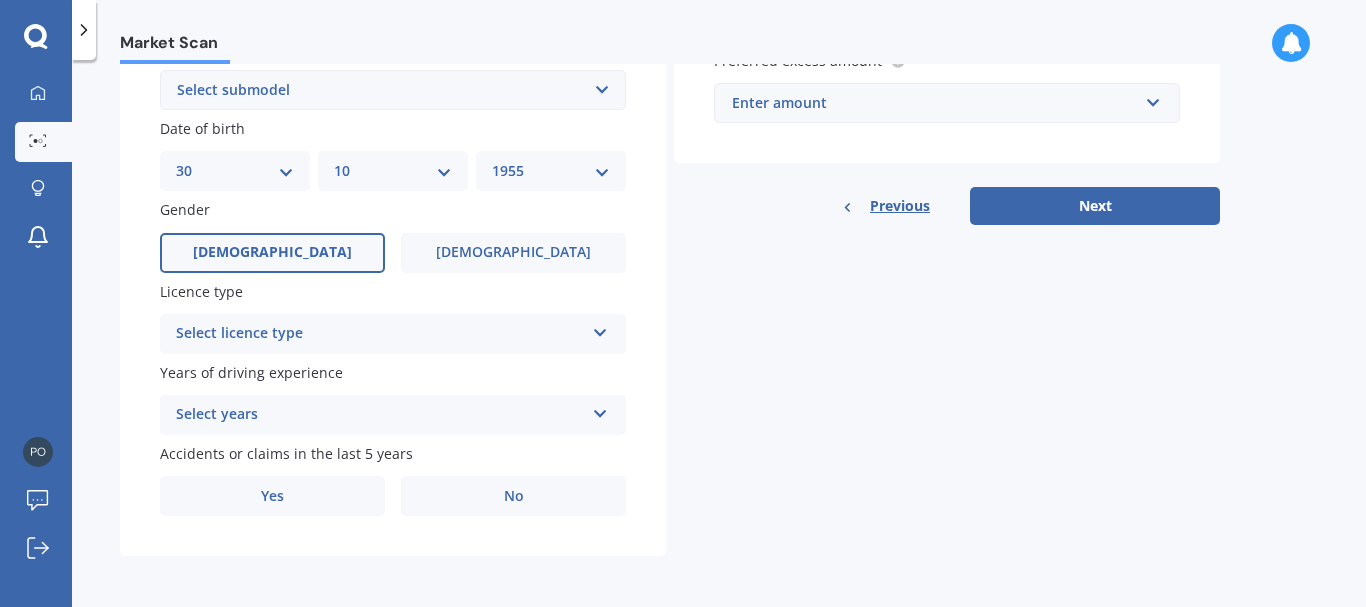 scroll, scrollTop: 570, scrollLeft: 0, axis: vertical 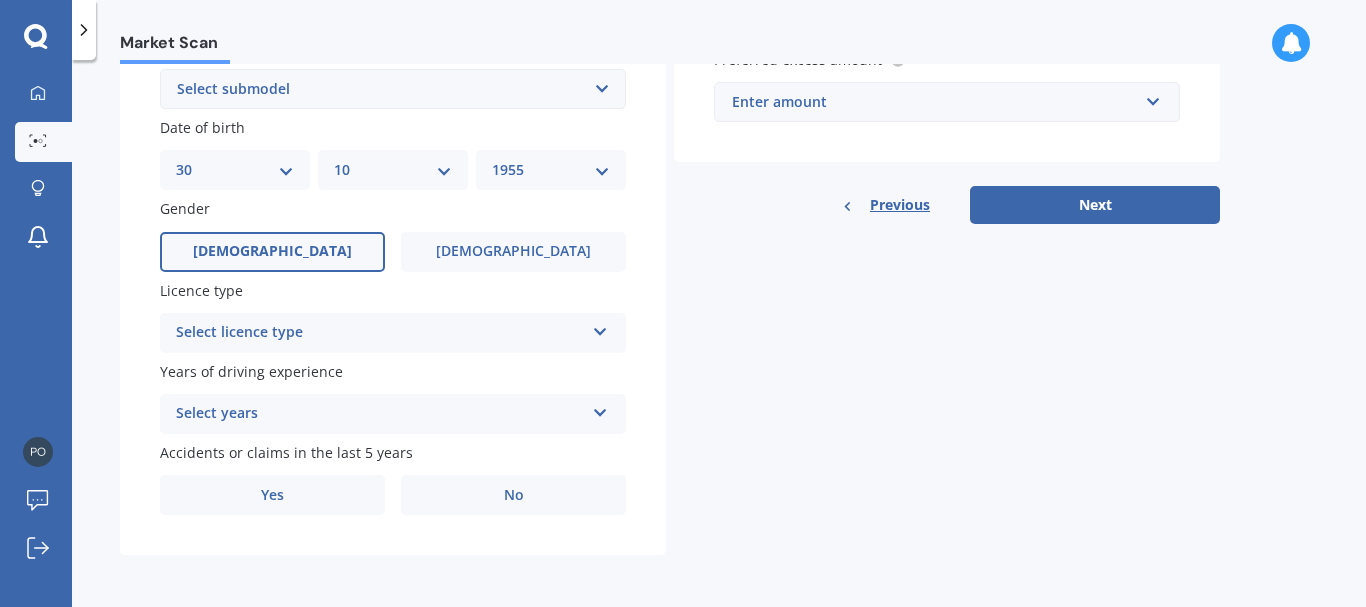 click at bounding box center (600, 328) 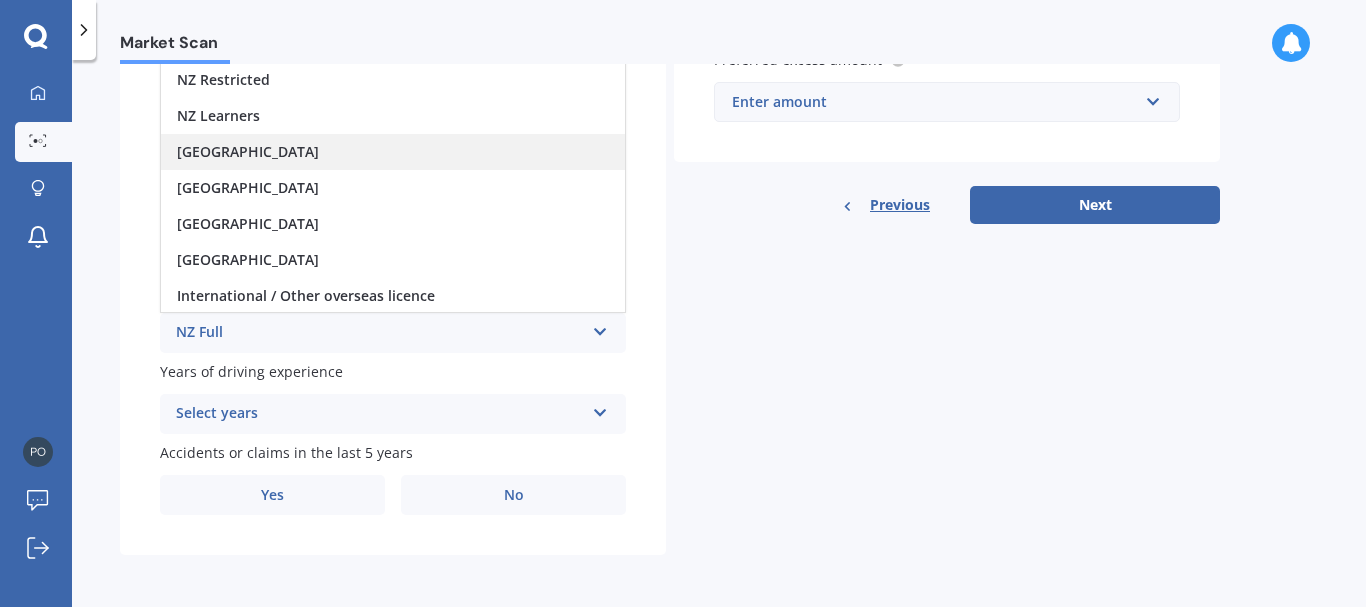 scroll, scrollTop: 370, scrollLeft: 0, axis: vertical 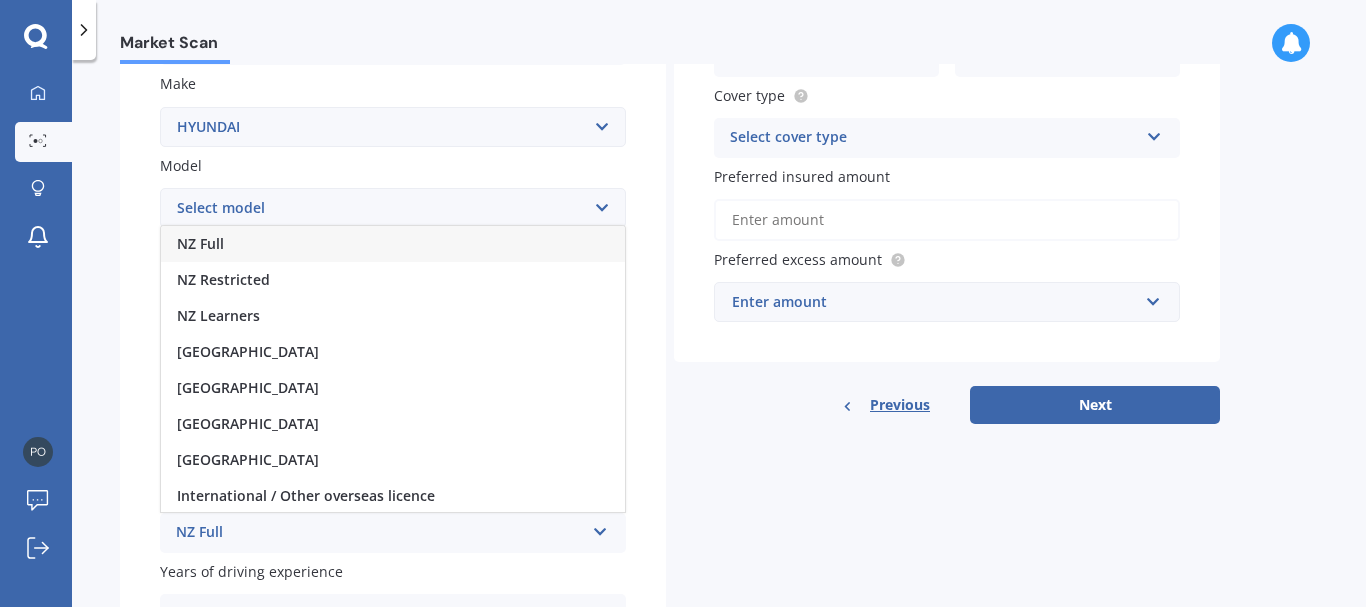 click on "NZ Full" at bounding box center [200, 243] 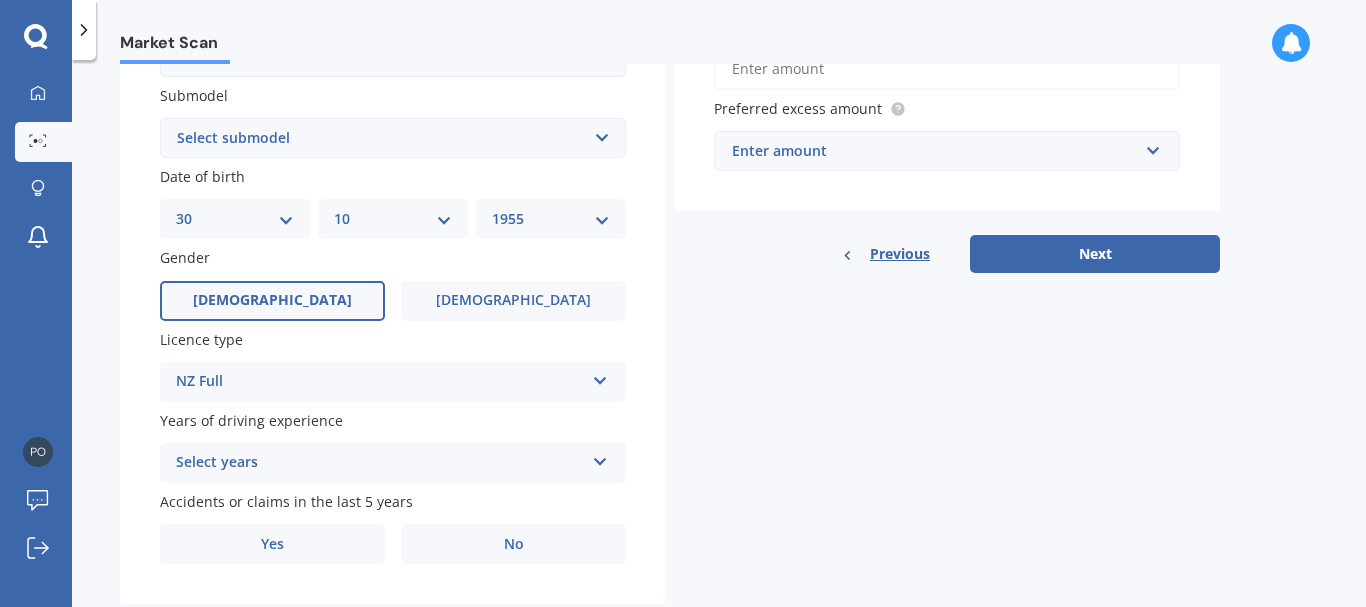 scroll, scrollTop: 570, scrollLeft: 0, axis: vertical 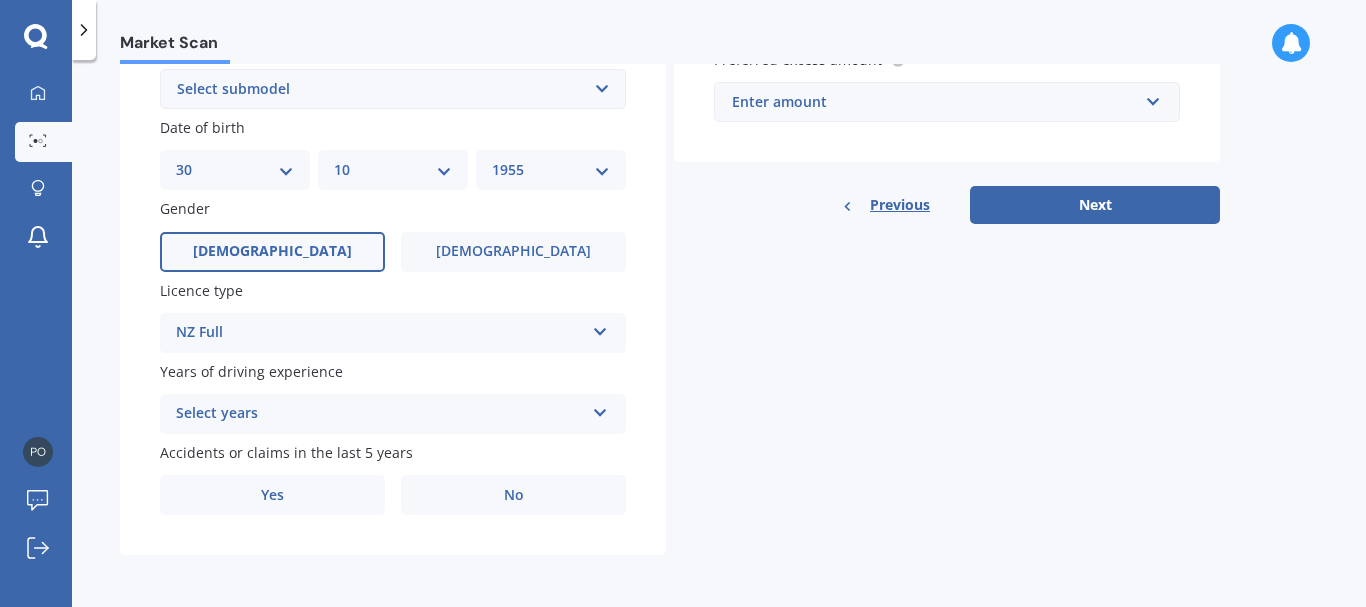 click at bounding box center [600, 409] 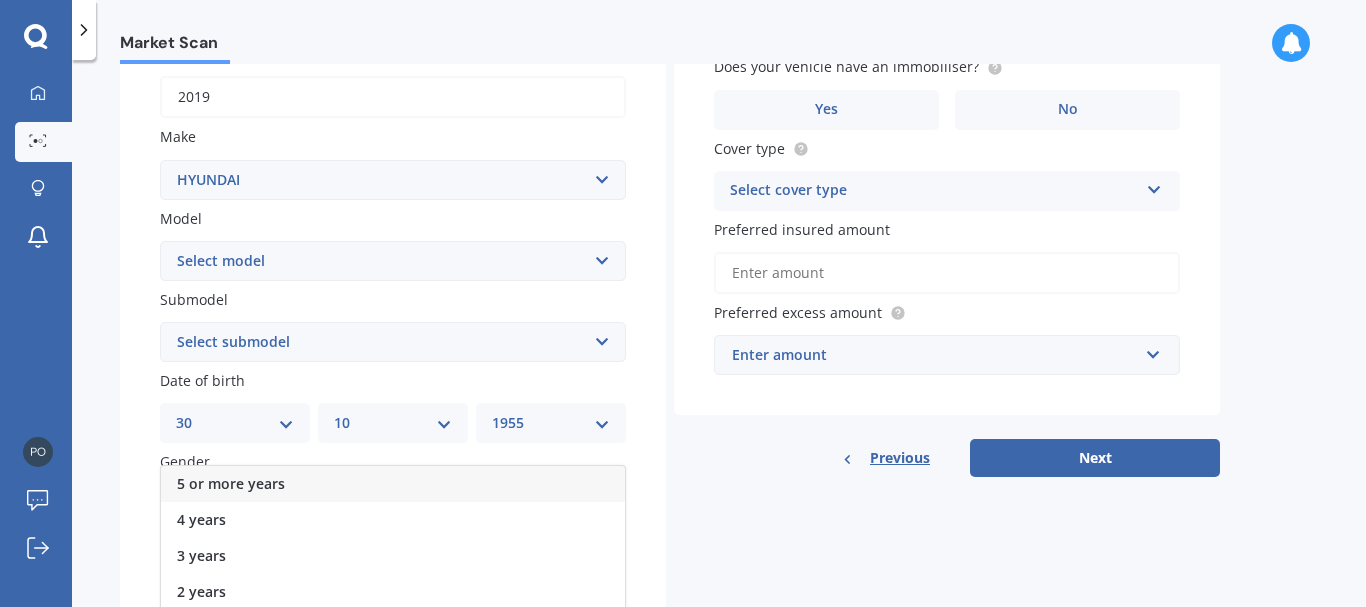 scroll, scrollTop: 270, scrollLeft: 0, axis: vertical 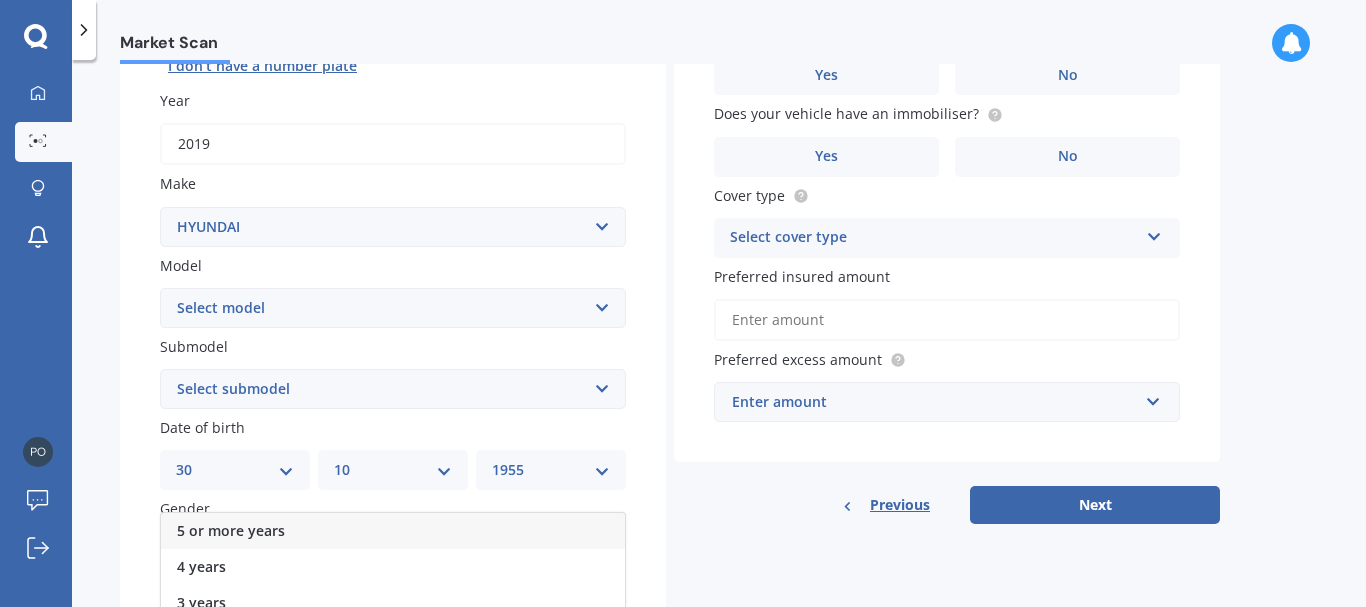 click on "5 or more years" at bounding box center (231, 530) 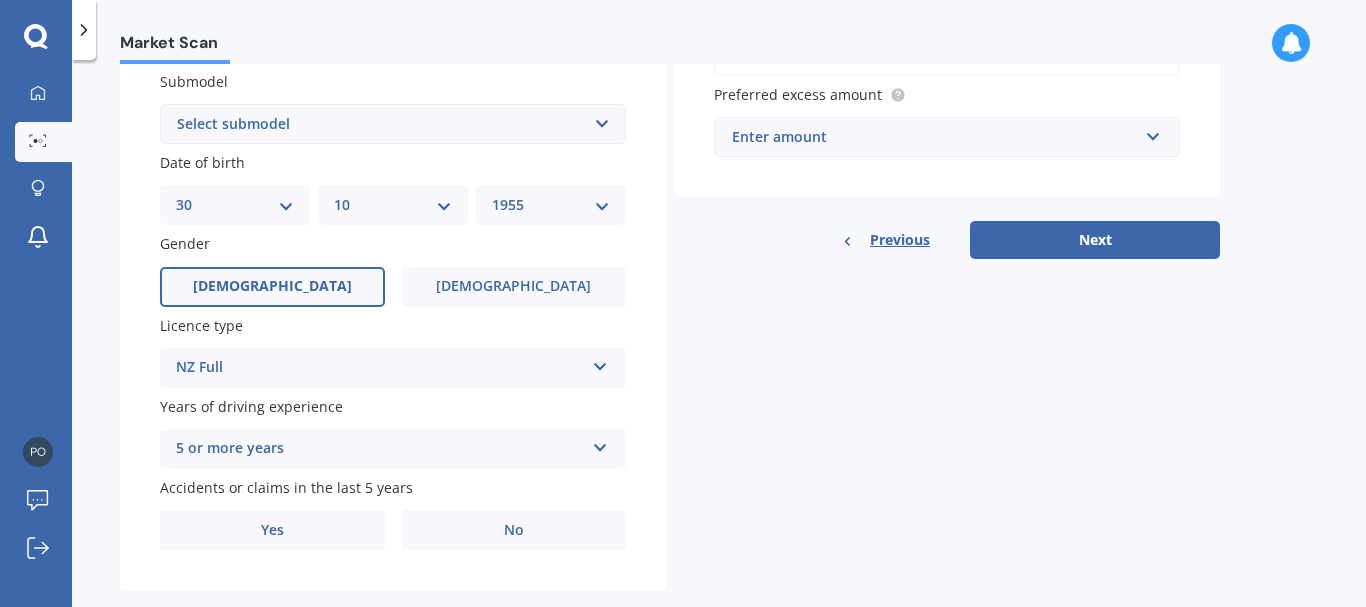 scroll, scrollTop: 570, scrollLeft: 0, axis: vertical 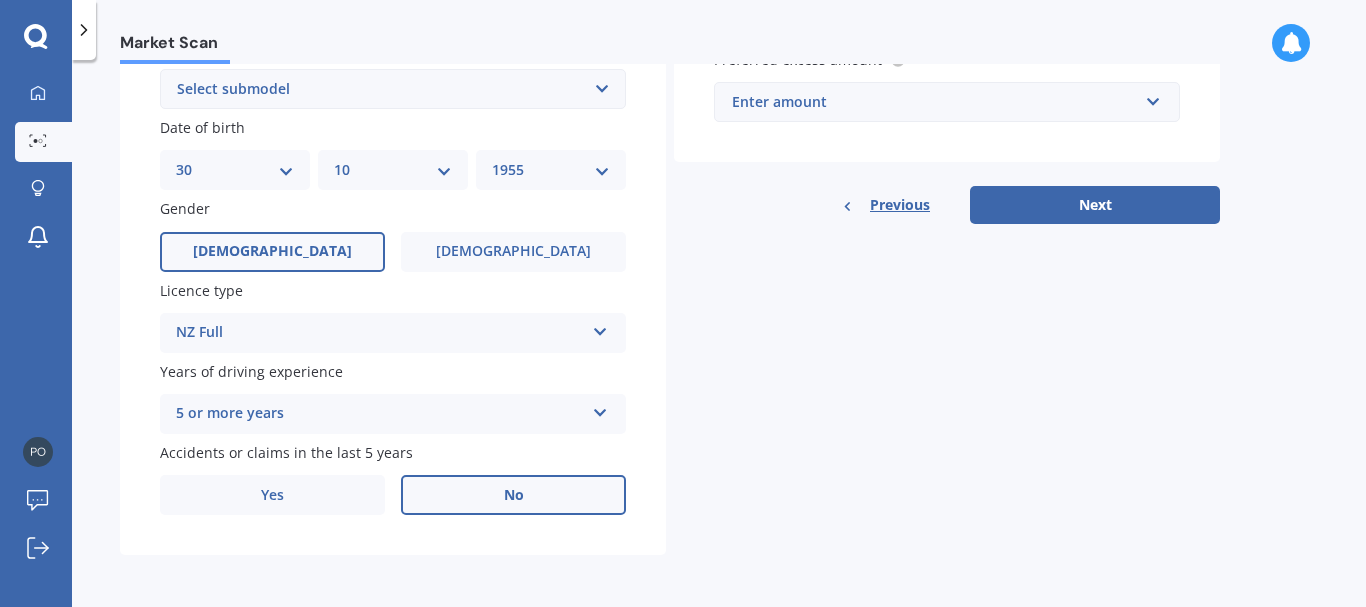 click on "No" at bounding box center (514, 495) 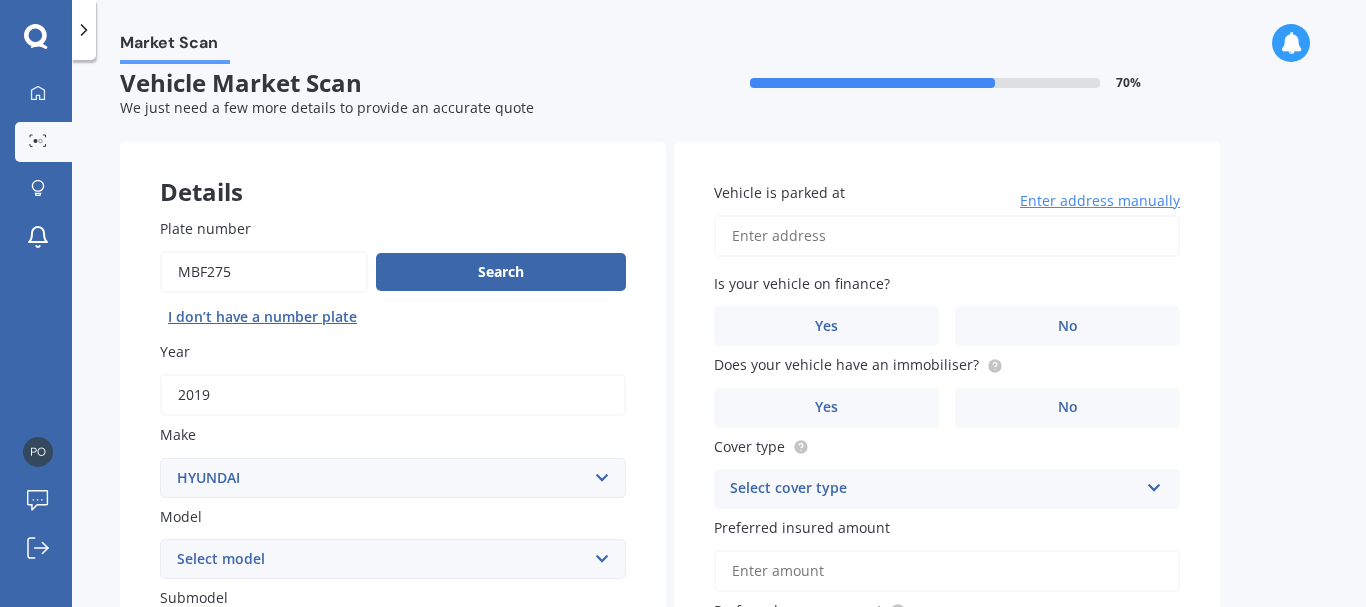 scroll, scrollTop: 0, scrollLeft: 0, axis: both 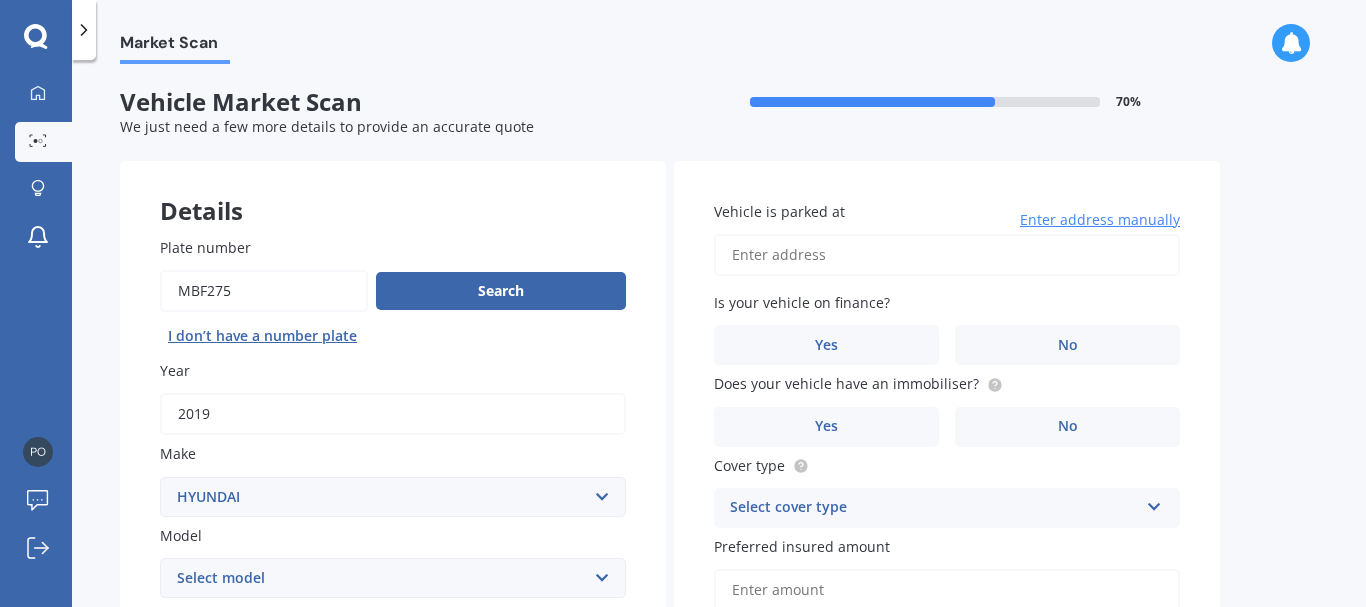 drag, startPoint x: 765, startPoint y: 249, endPoint x: 740, endPoint y: 259, distance: 26.925823 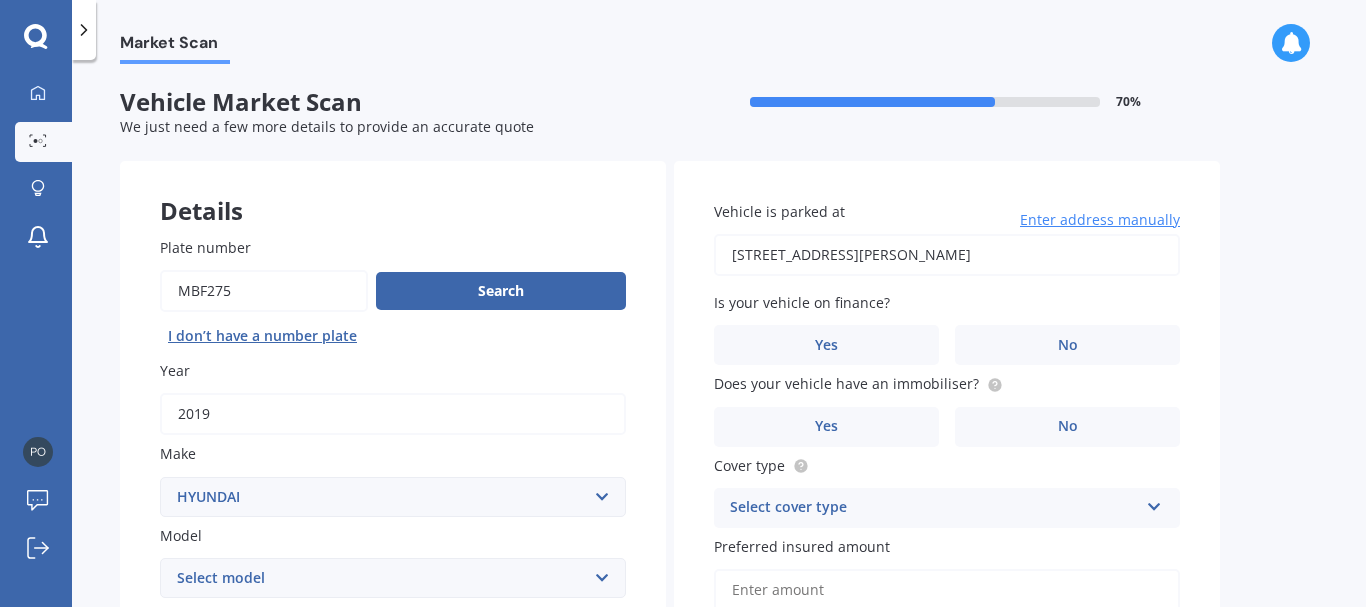 type on "10 Kelliher Drive, Wānaka 9305" 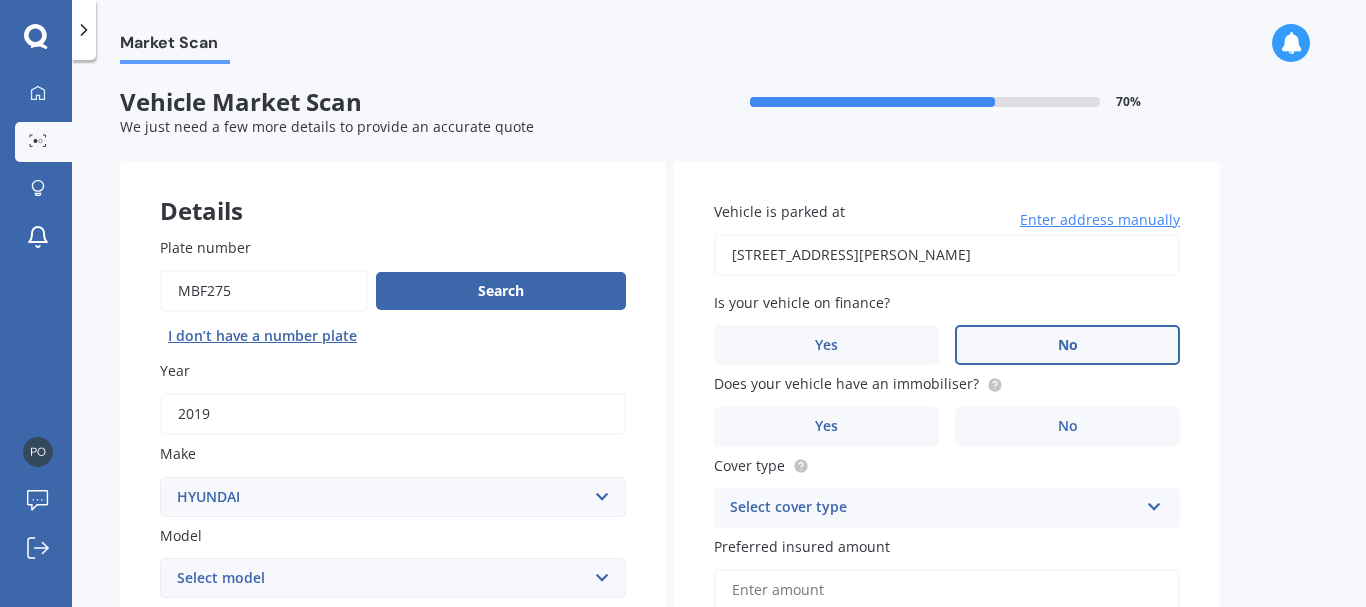 click on "No" at bounding box center (1068, 345) 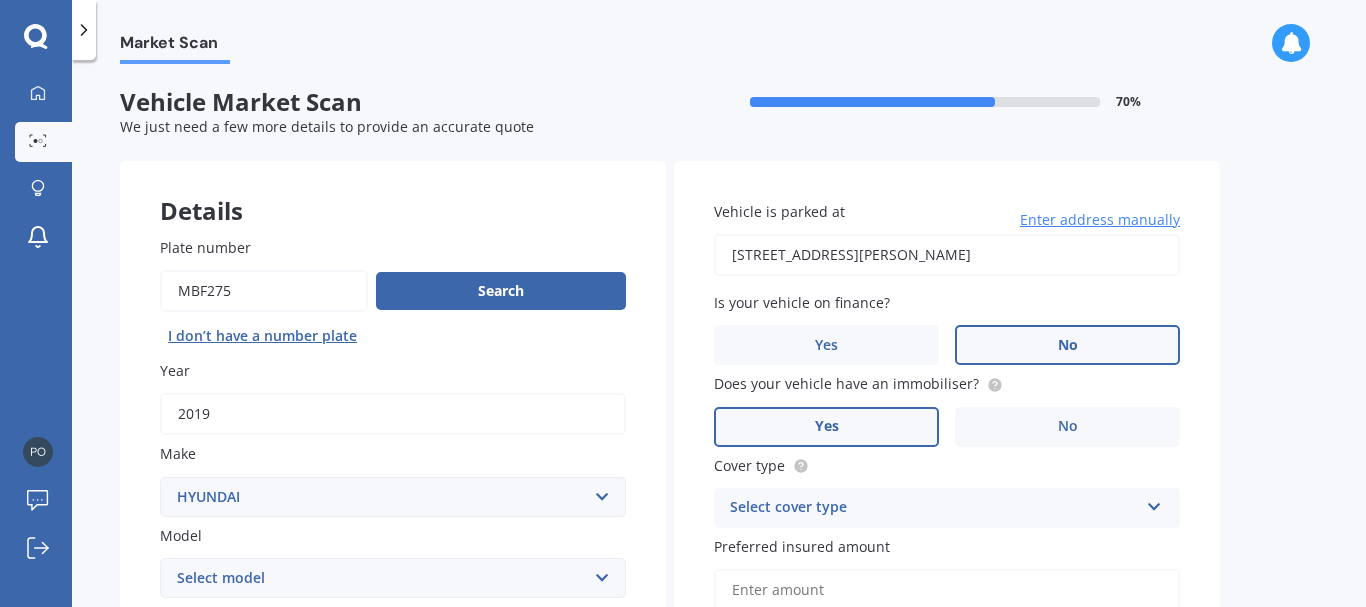 click on "Yes" at bounding box center (826, 427) 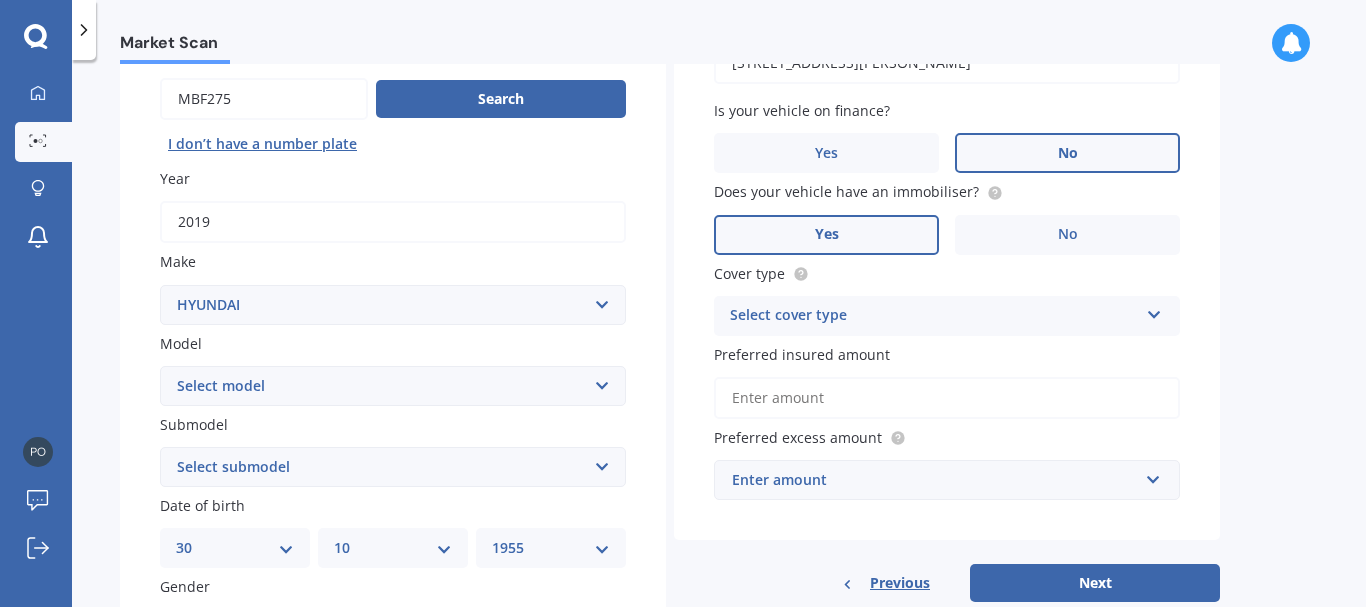 scroll, scrollTop: 200, scrollLeft: 0, axis: vertical 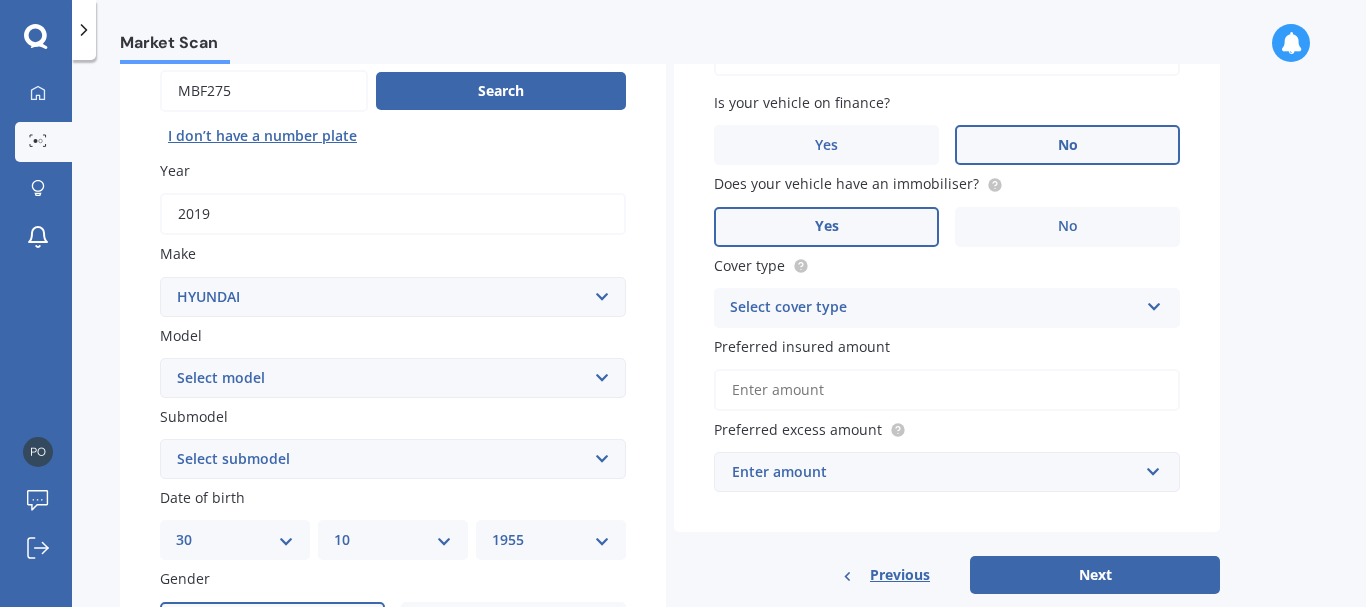 click at bounding box center (1154, 303) 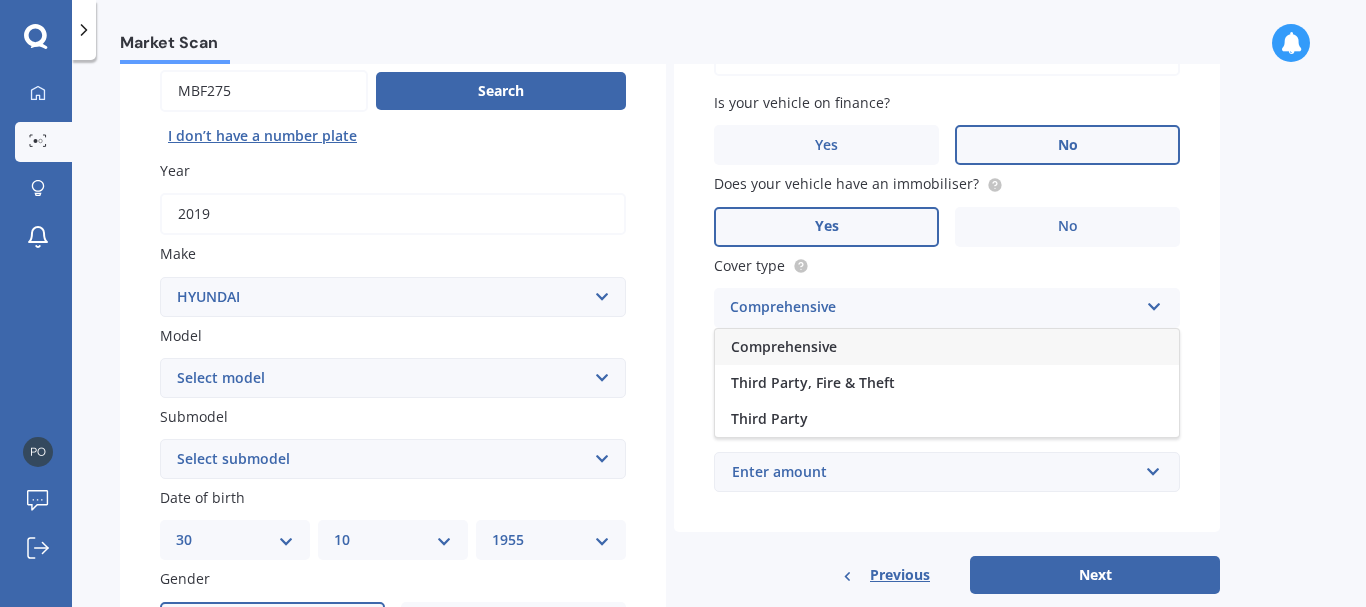 click on "Comprehensive" at bounding box center [947, 347] 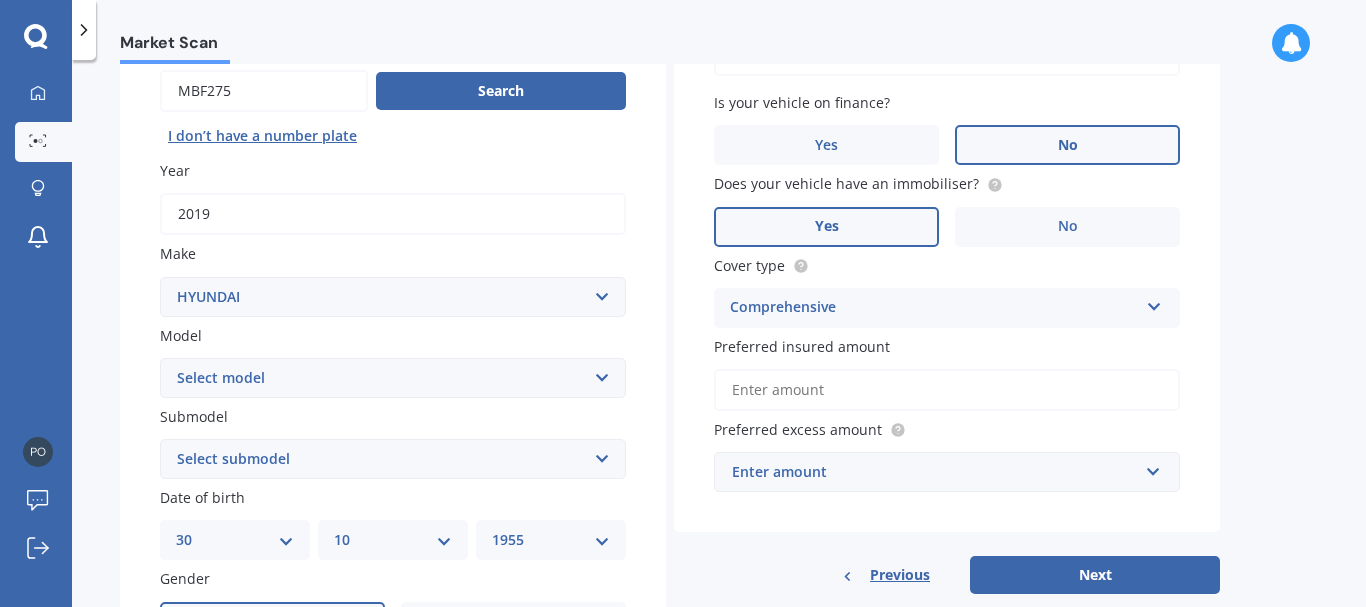 click on "Preferred insured amount" at bounding box center (947, 390) 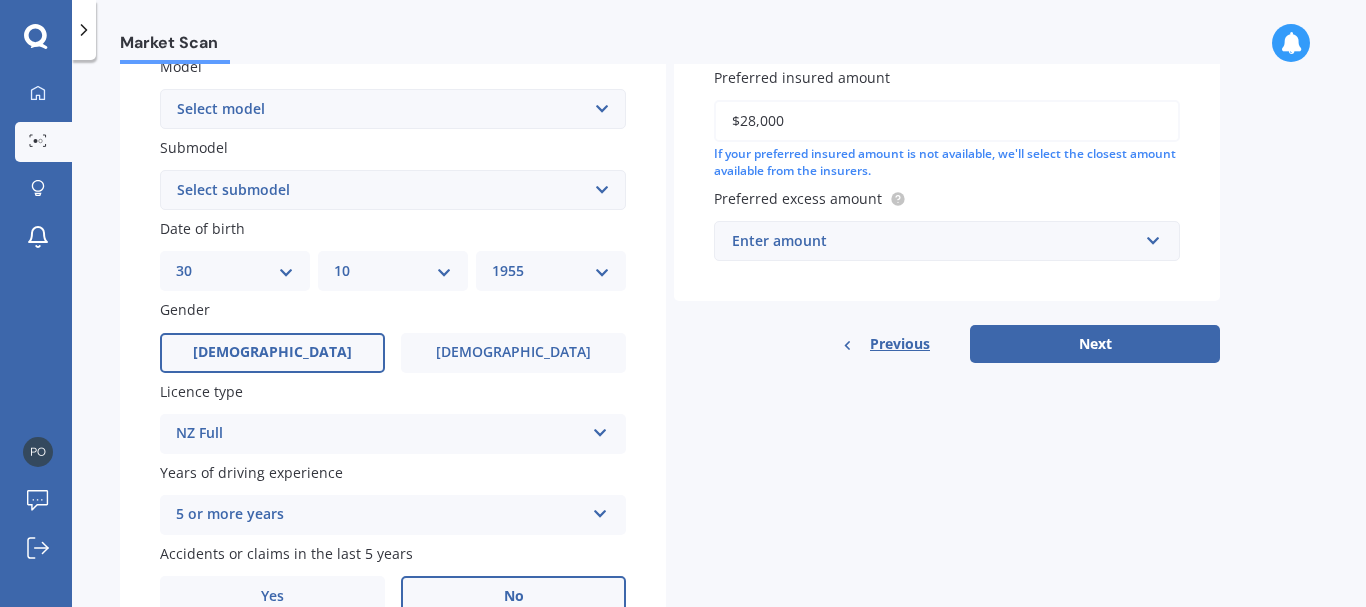 scroll, scrollTop: 500, scrollLeft: 0, axis: vertical 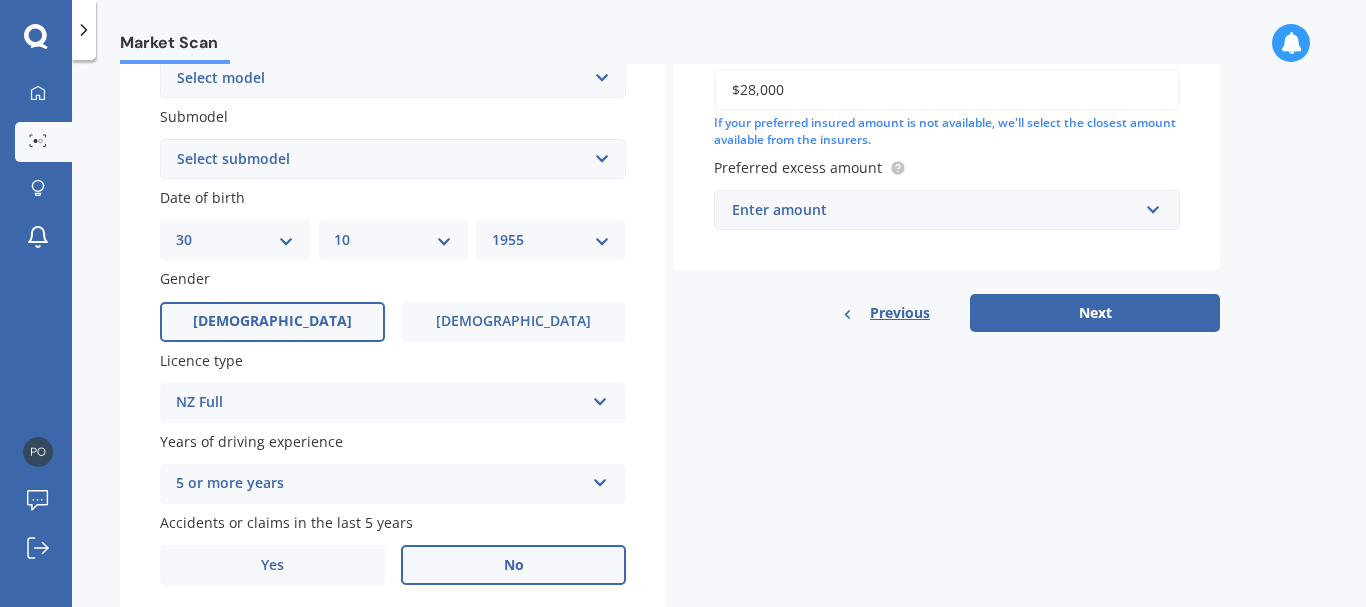 type on "$28,000" 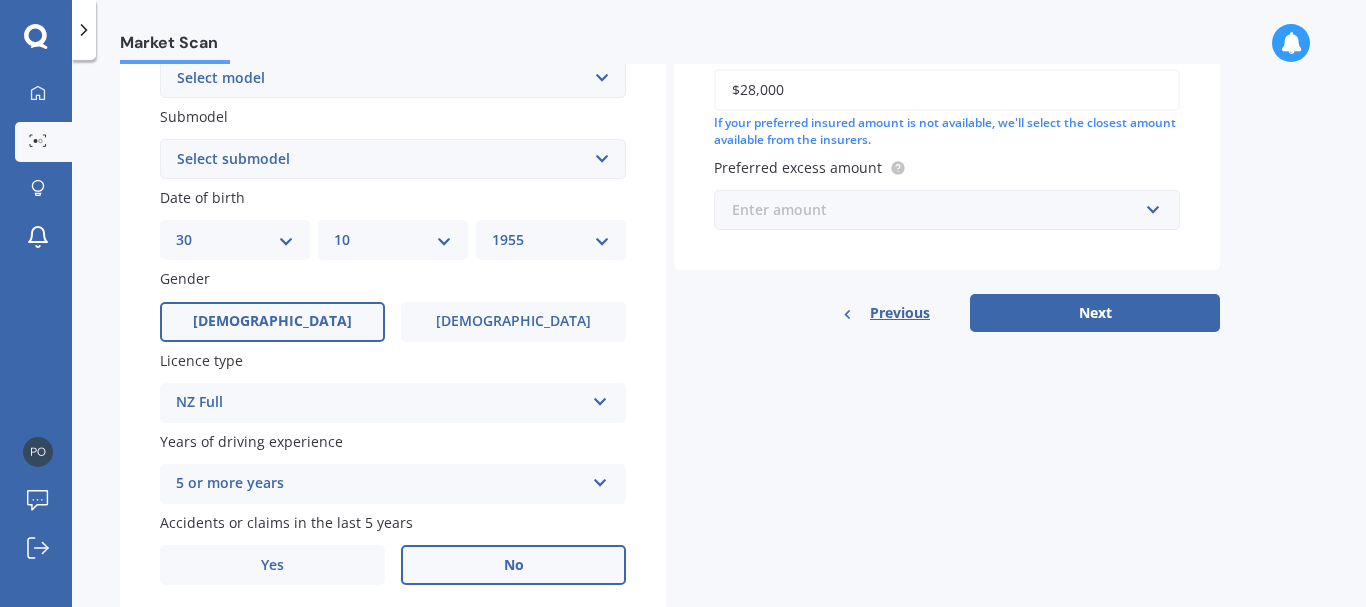click at bounding box center (940, 210) 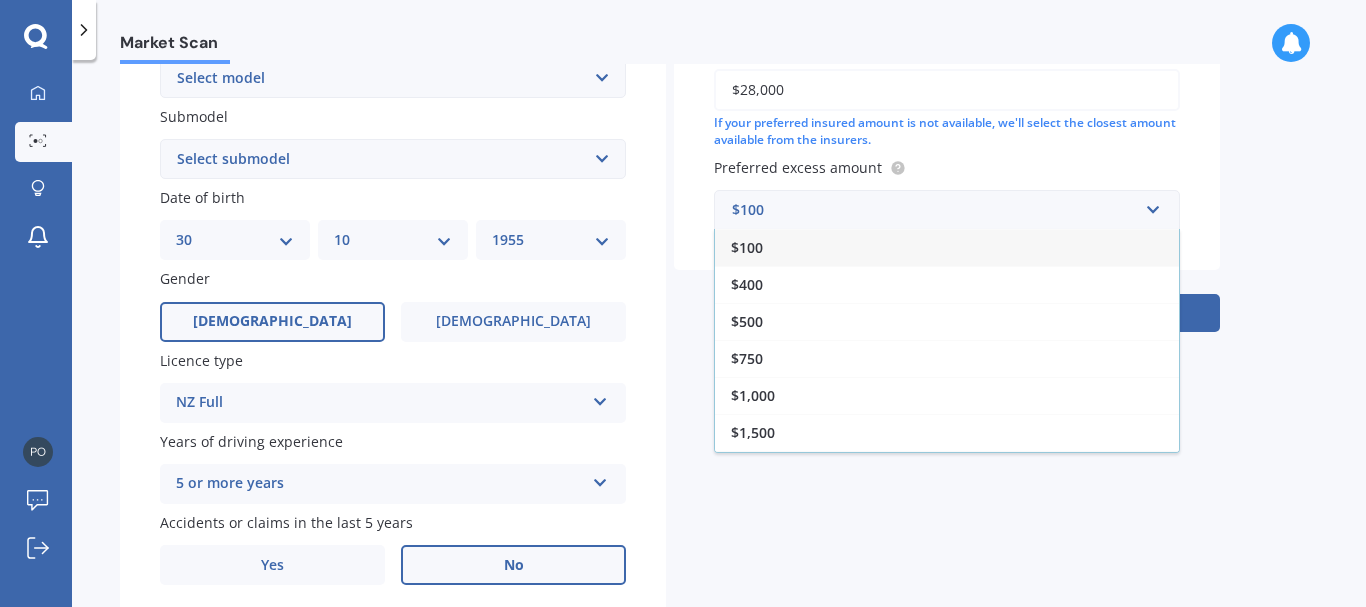 click on "$750" at bounding box center (947, 358) 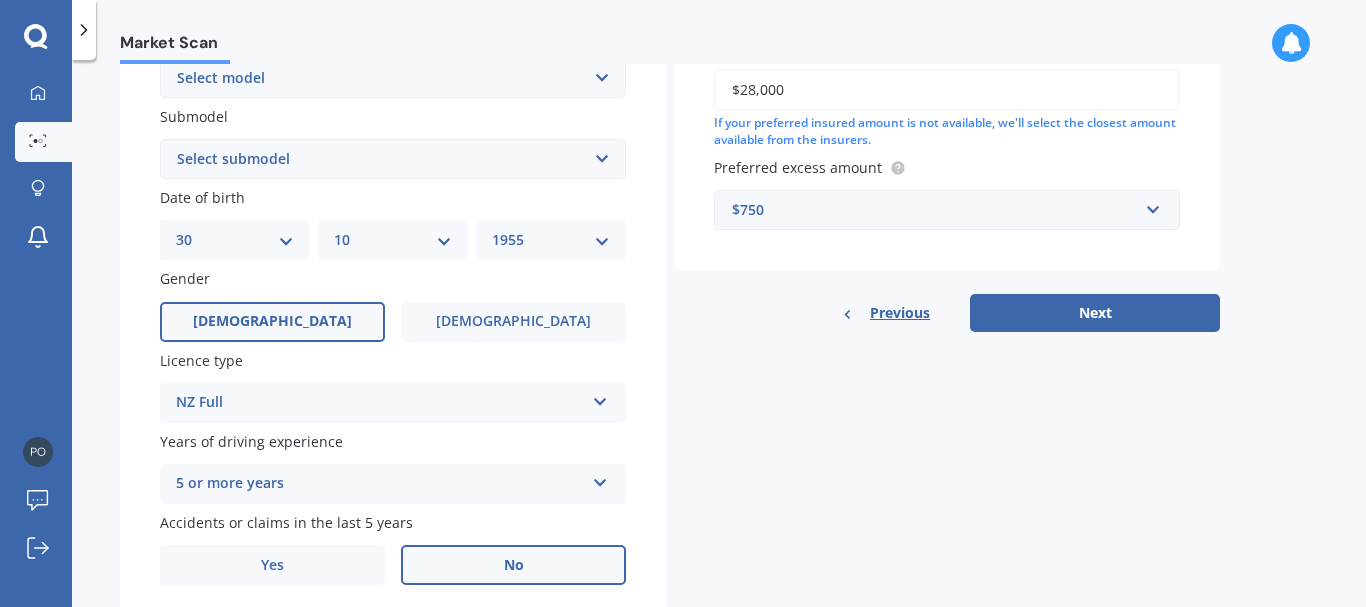 click on "Next" at bounding box center (1095, 313) 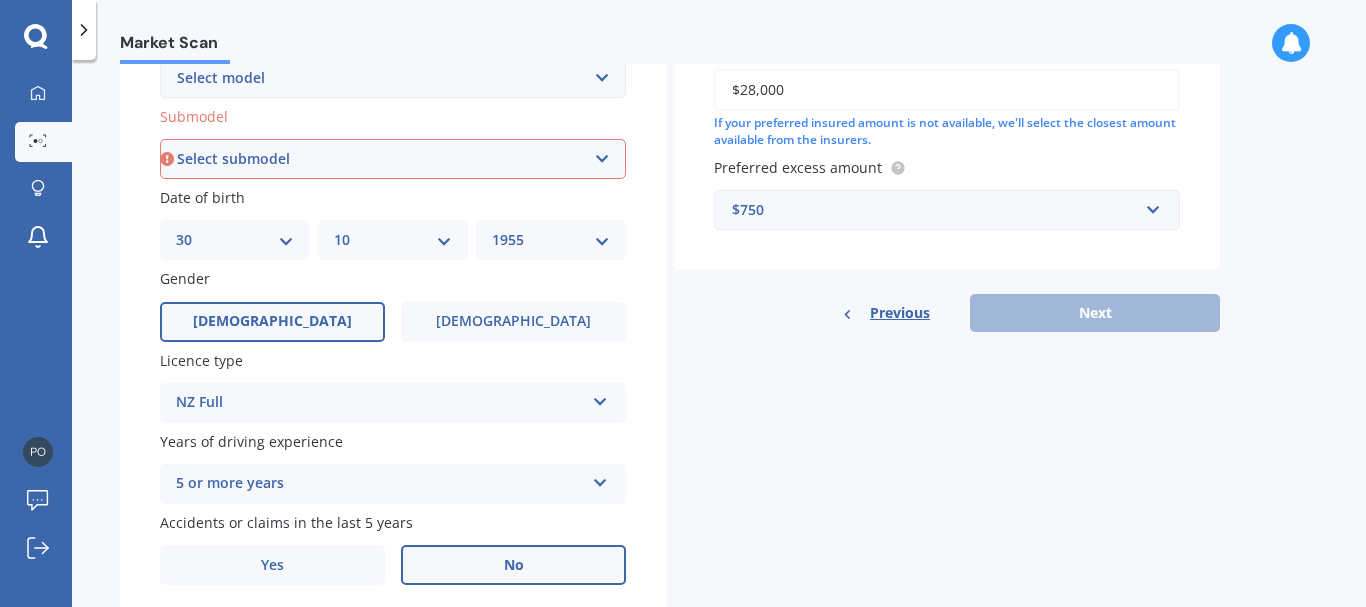 click on "Select submodel 1.6 Turbo Elite 2.0 4WD CRDi Turbo Diesel A4 2.0 4WD Petrol A4 2.0 City 2WD Petrol 2.0 City 2WD Petrol Elite A4 2.0D 4WD Elite M6SUV 2.7 V6 4WD Petrol A4 2.7 V6 4WD Petrol Elite A4 ELITE MPI 2.0P/6AT NX4E Hybrid 2WD" at bounding box center [393, 159] 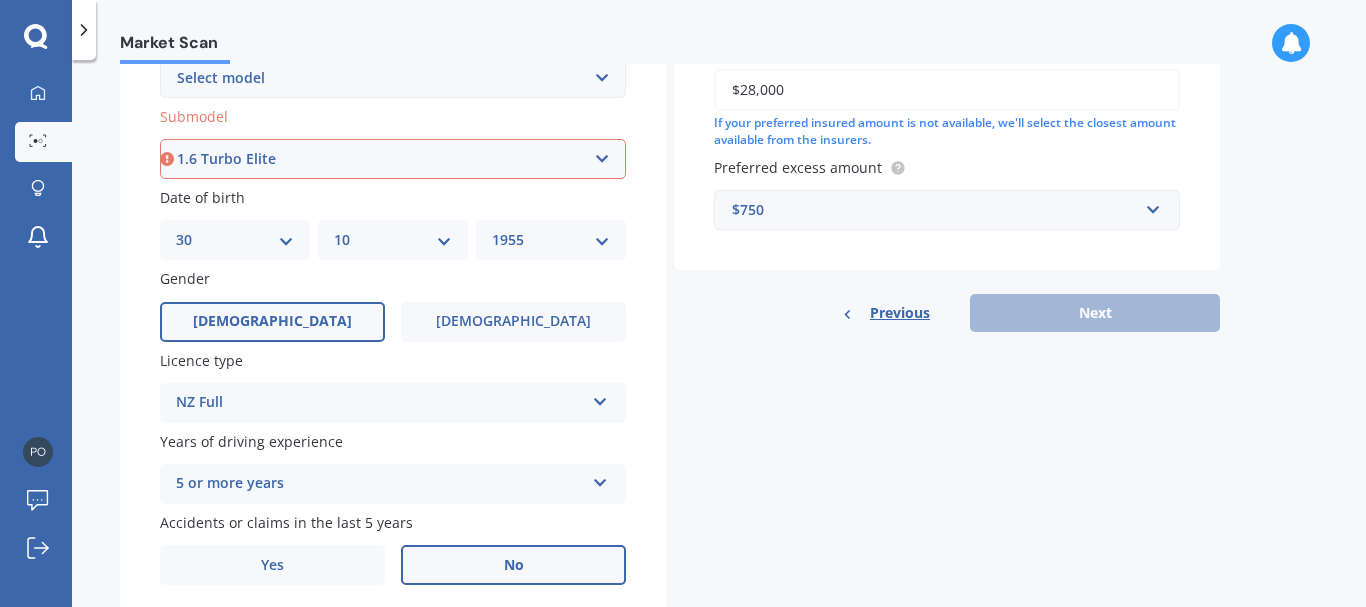 click on "Select submodel 1.6 Turbo Elite 2.0 4WD CRDi Turbo Diesel A4 2.0 4WD Petrol A4 2.0 City 2WD Petrol 2.0 City 2WD Petrol Elite A4 2.0D 4WD Elite M6SUV 2.7 V6 4WD Petrol A4 2.7 V6 4WD Petrol Elite A4 ELITE MPI 2.0P/6AT NX4E Hybrid 2WD" at bounding box center (393, 159) 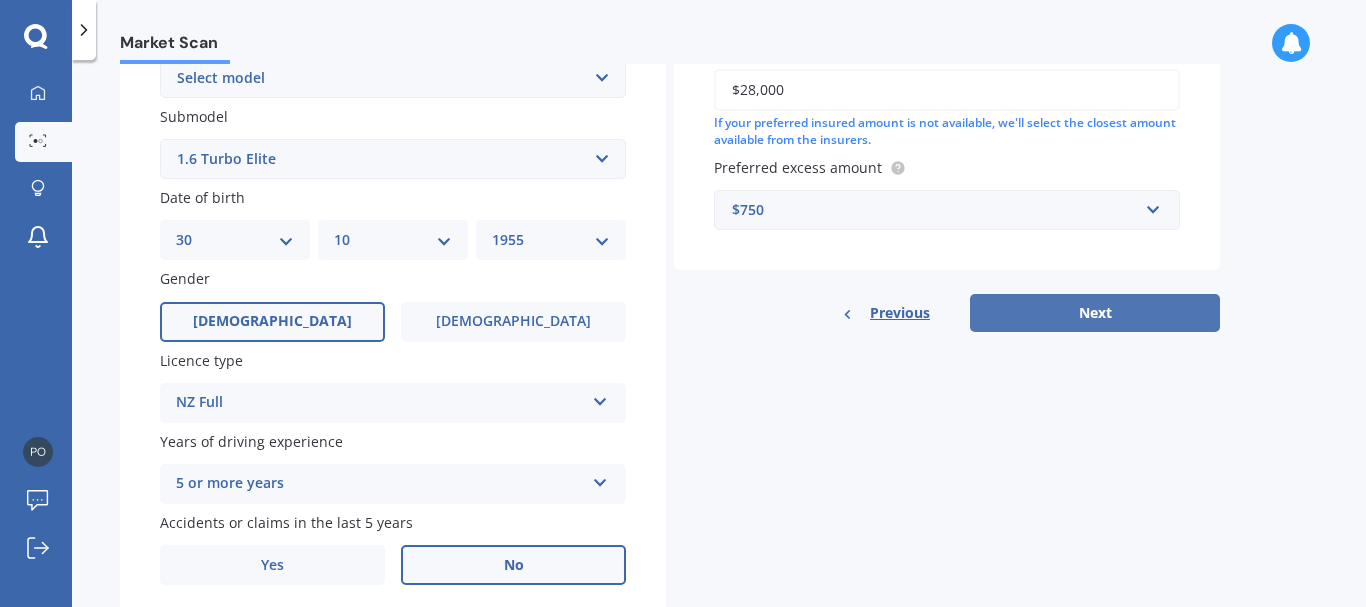 click on "Next" at bounding box center (1095, 313) 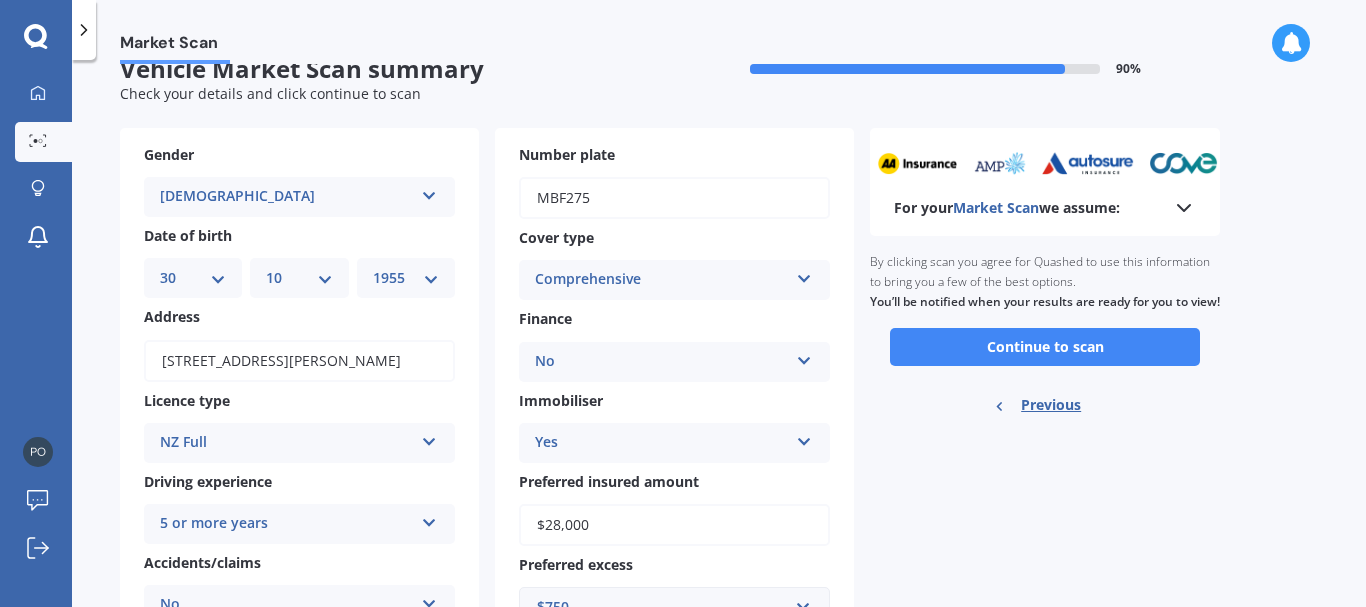 scroll, scrollTop: 0, scrollLeft: 0, axis: both 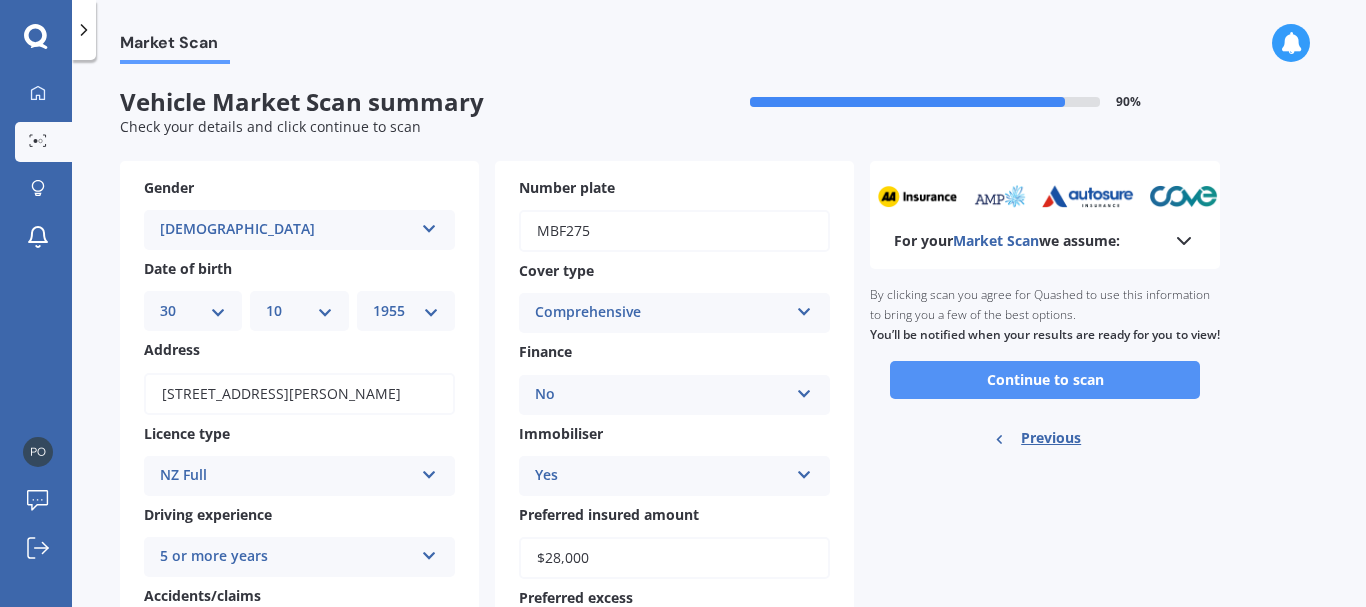 click on "Continue to scan" at bounding box center [1045, 380] 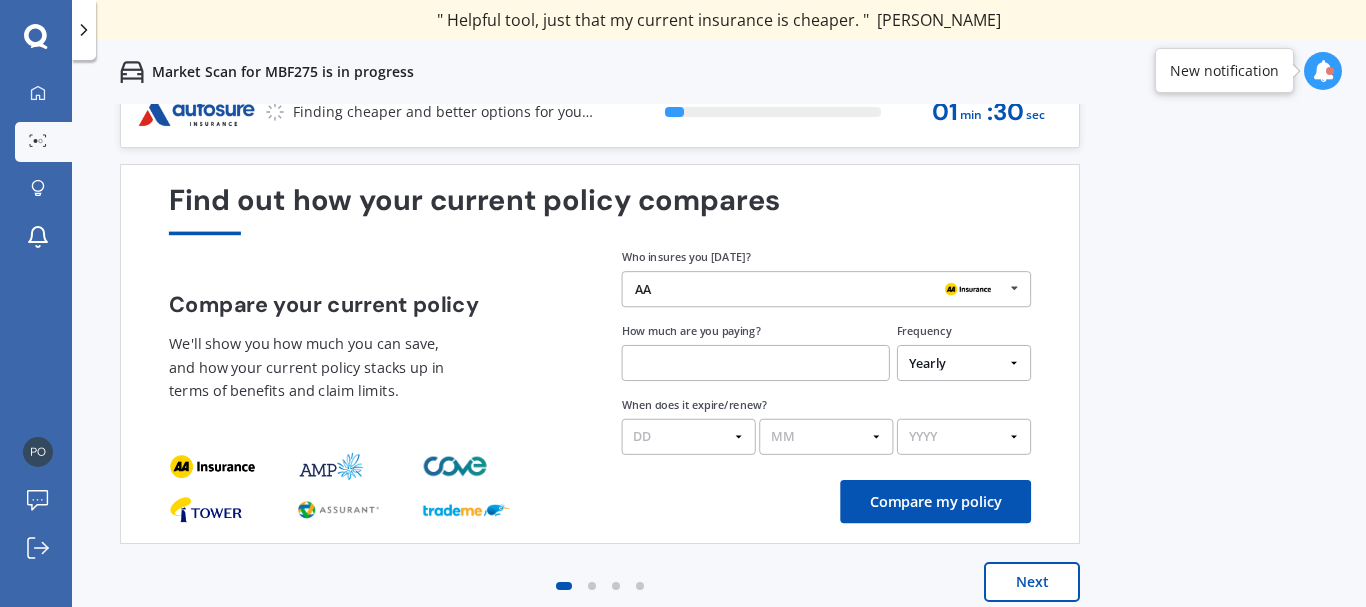 scroll, scrollTop: 43, scrollLeft: 0, axis: vertical 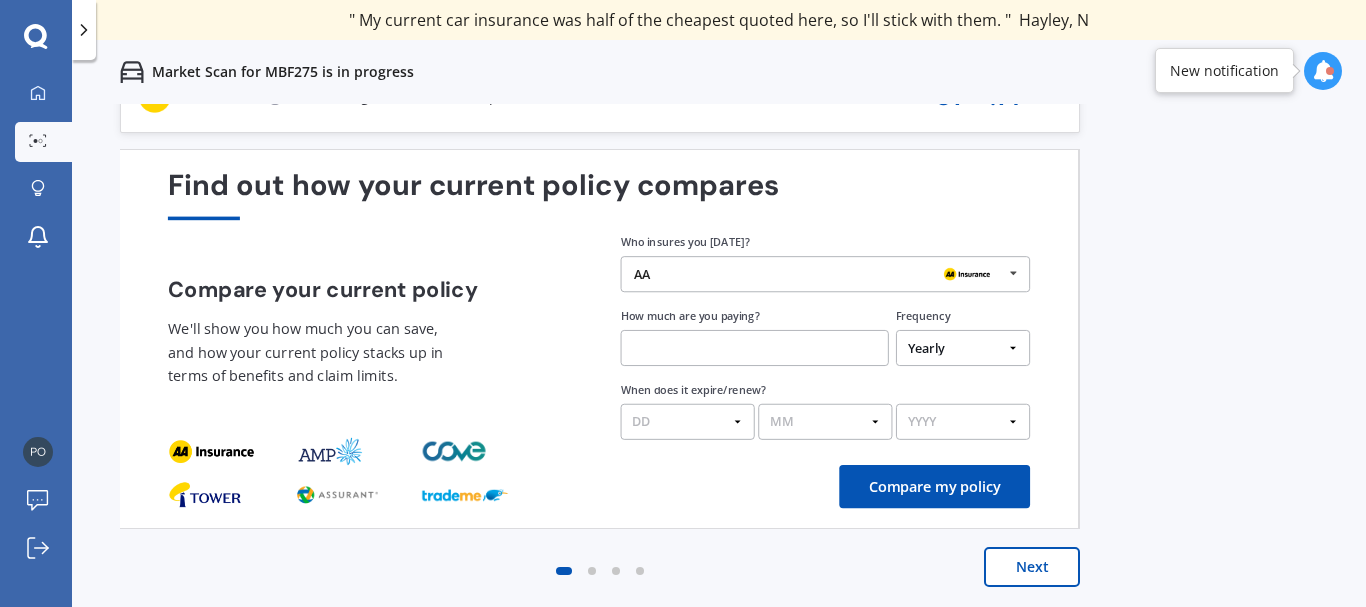 click at bounding box center (755, 348) 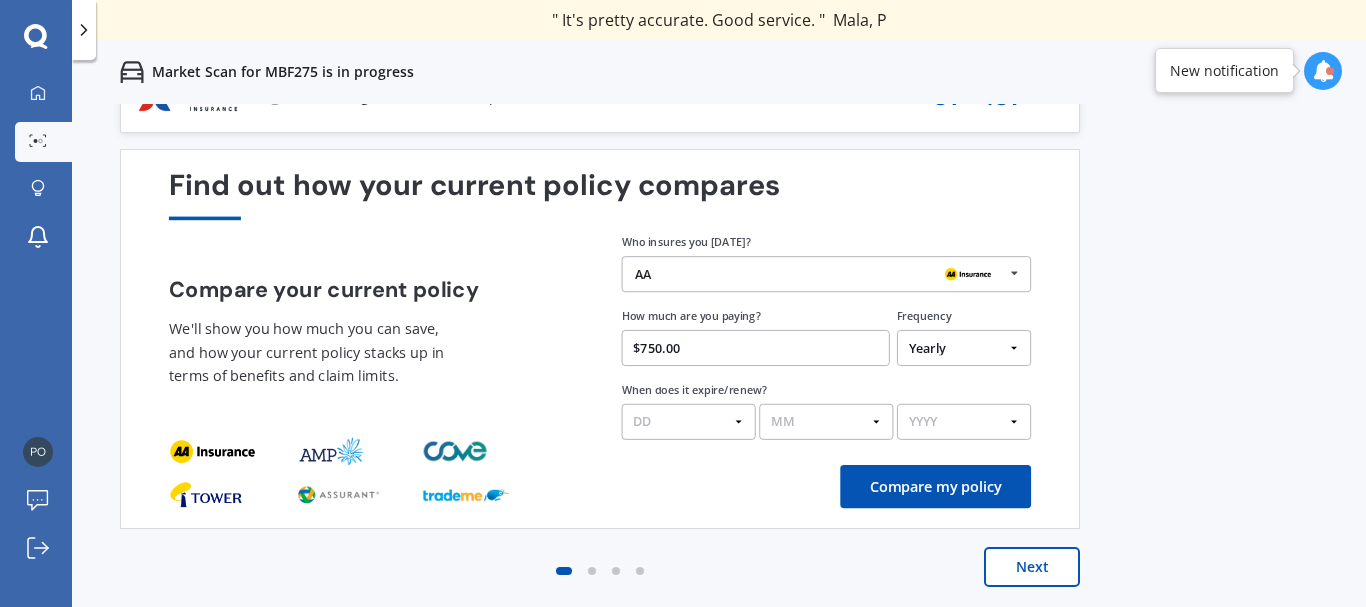 type on "$750.00" 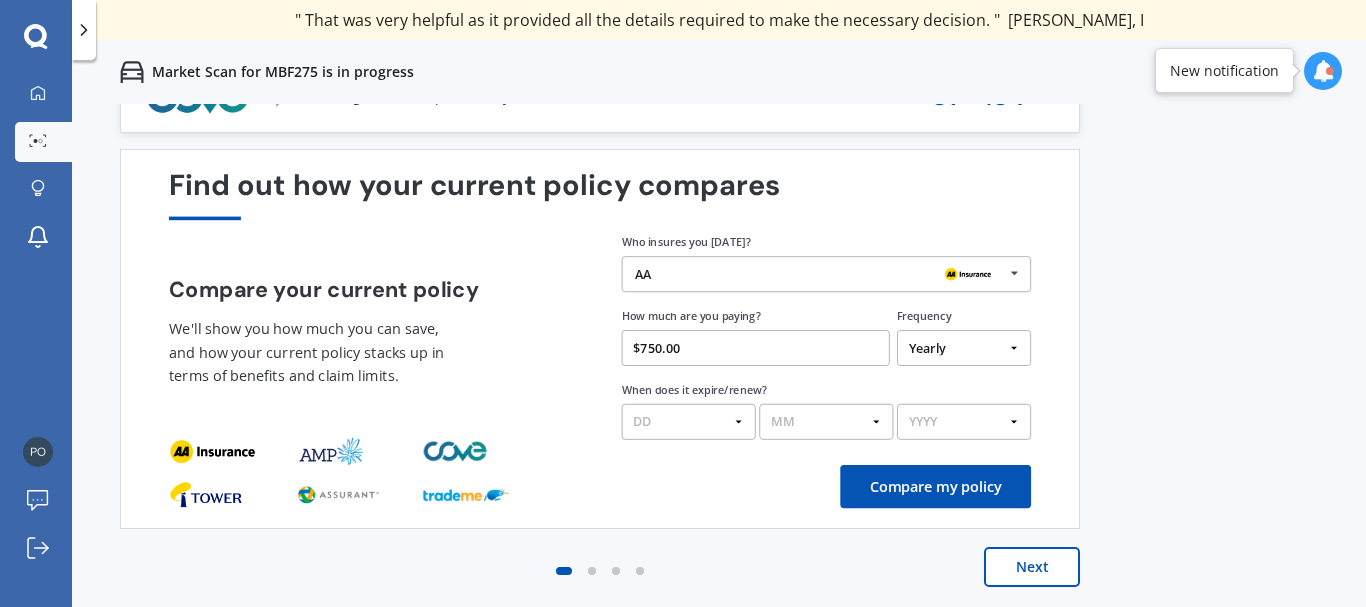 select on "22" 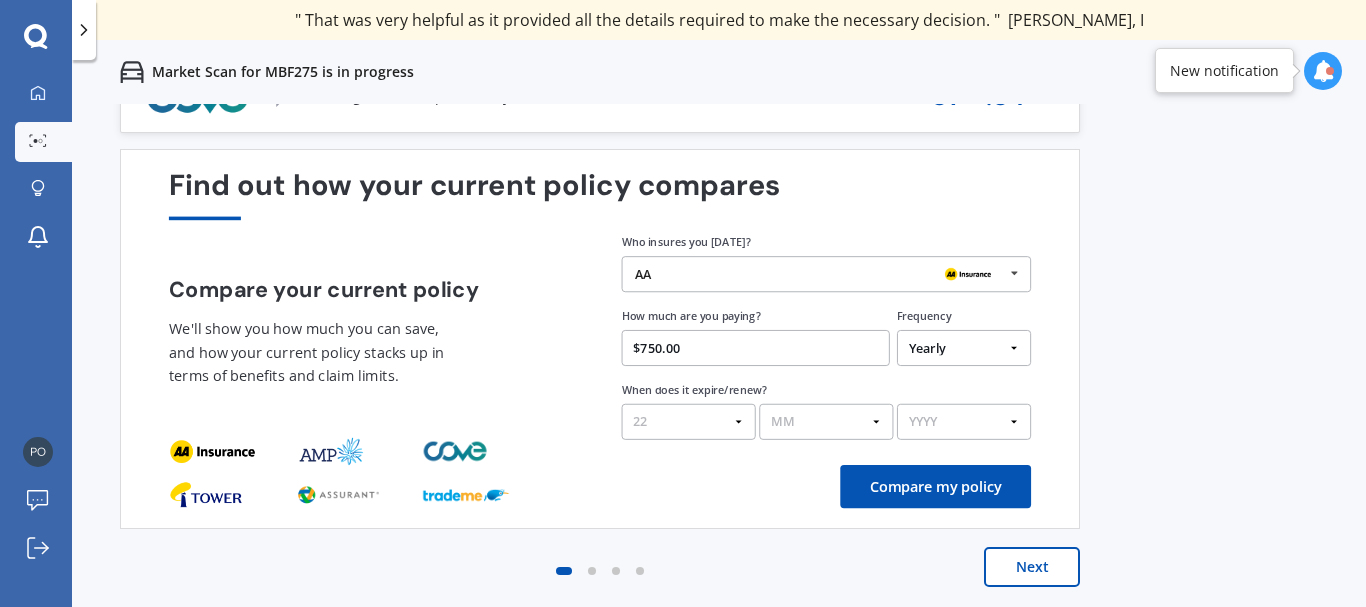 click on "DD 01 02 03 04 05 06 07 08 09 10 11 12 13 14 15 16 17 18 19 20 21 22 23 24 25 26 27 28 29 30 31" at bounding box center (689, 422) 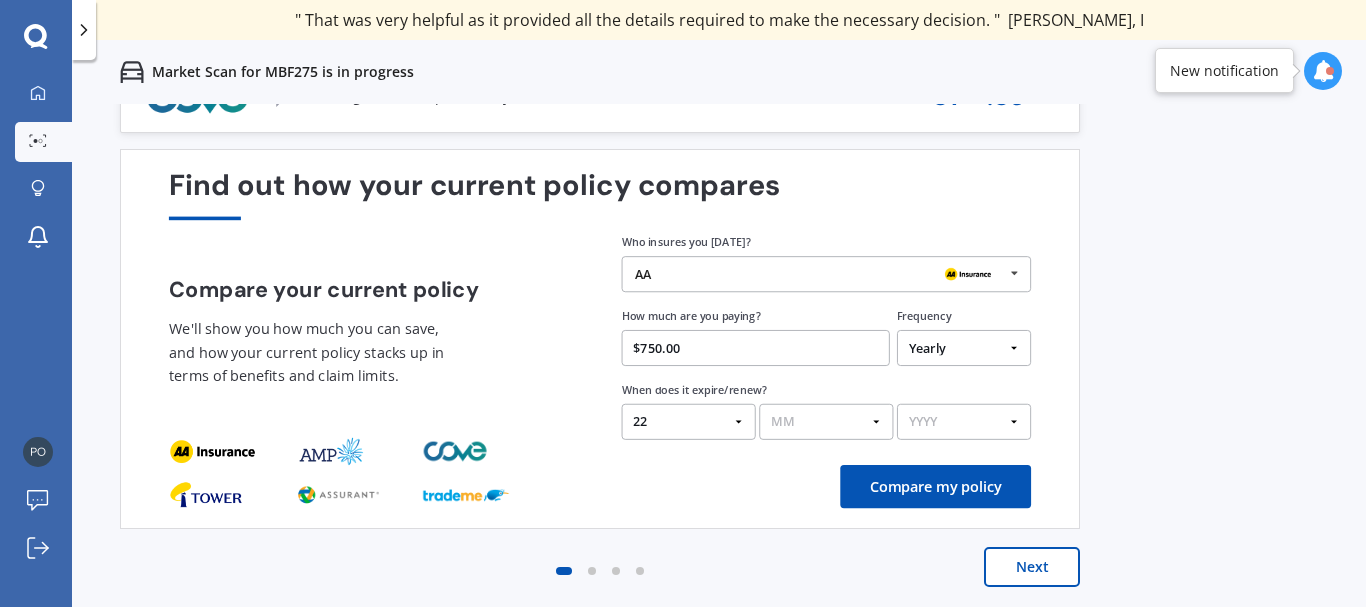 click on "MM 01 02 03 04 05 06 07 08 09 10 11 12" at bounding box center (826, 422) 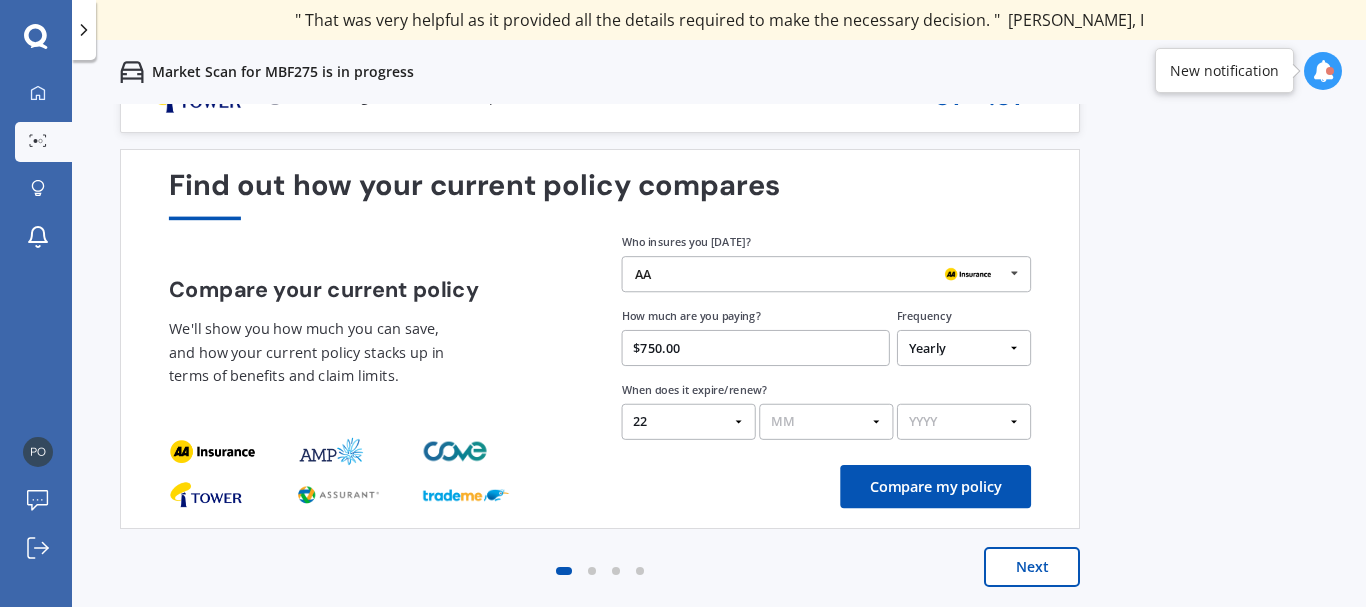 select on "08" 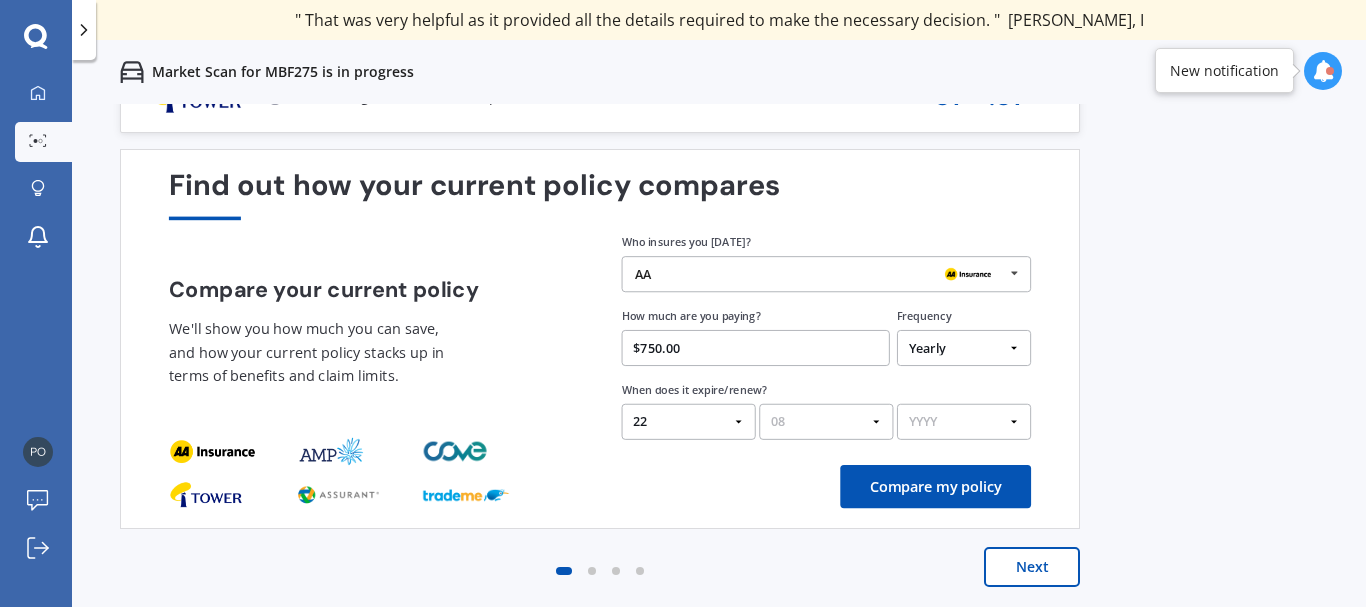 click on "MM 01 02 03 04 05 06 07 08 09 10 11 12" at bounding box center [826, 422] 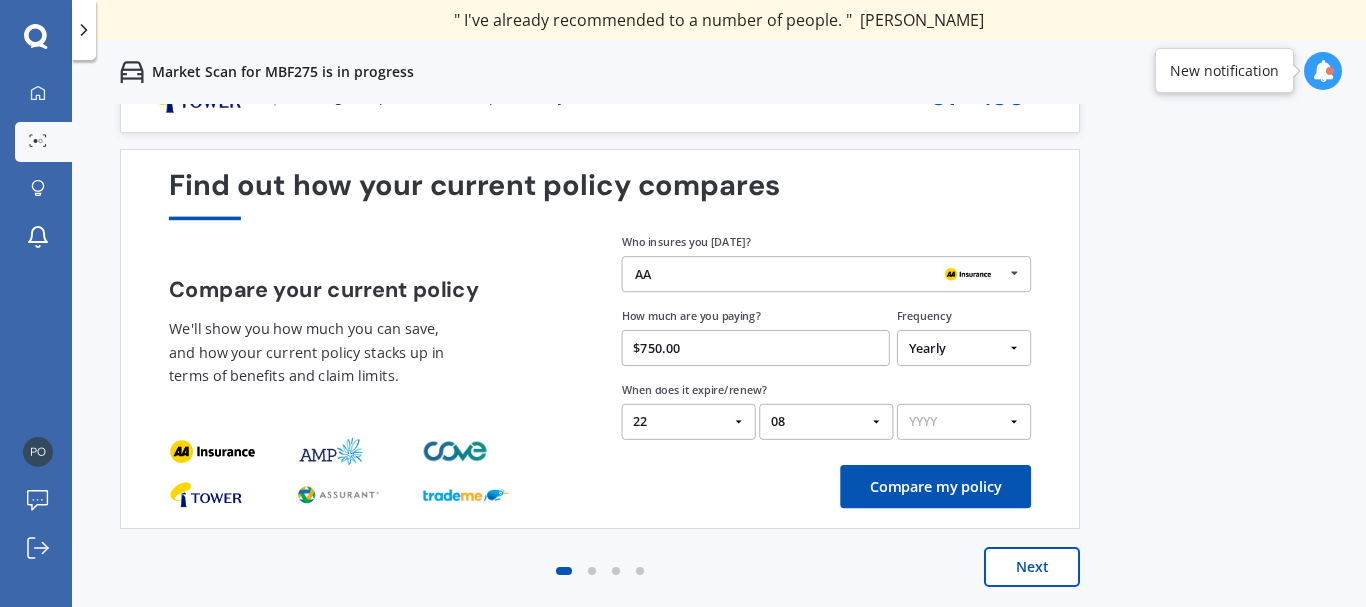 click on "YYYY 2026 2025 2024" at bounding box center [964, 422] 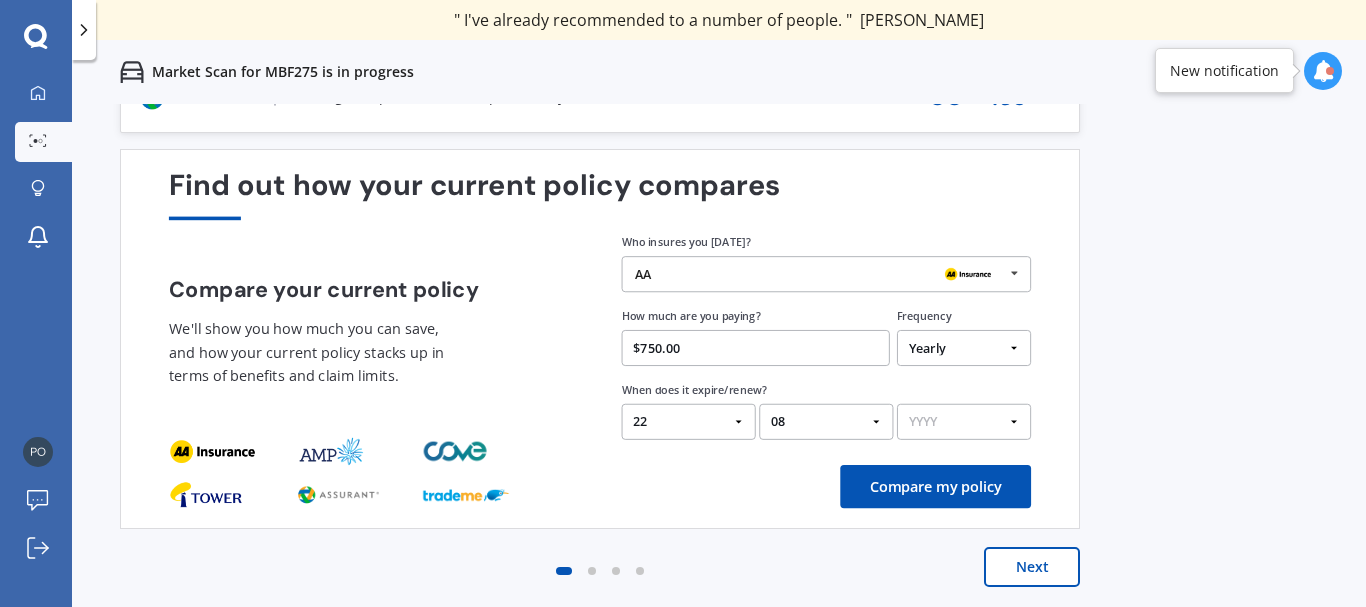 select on "2025" 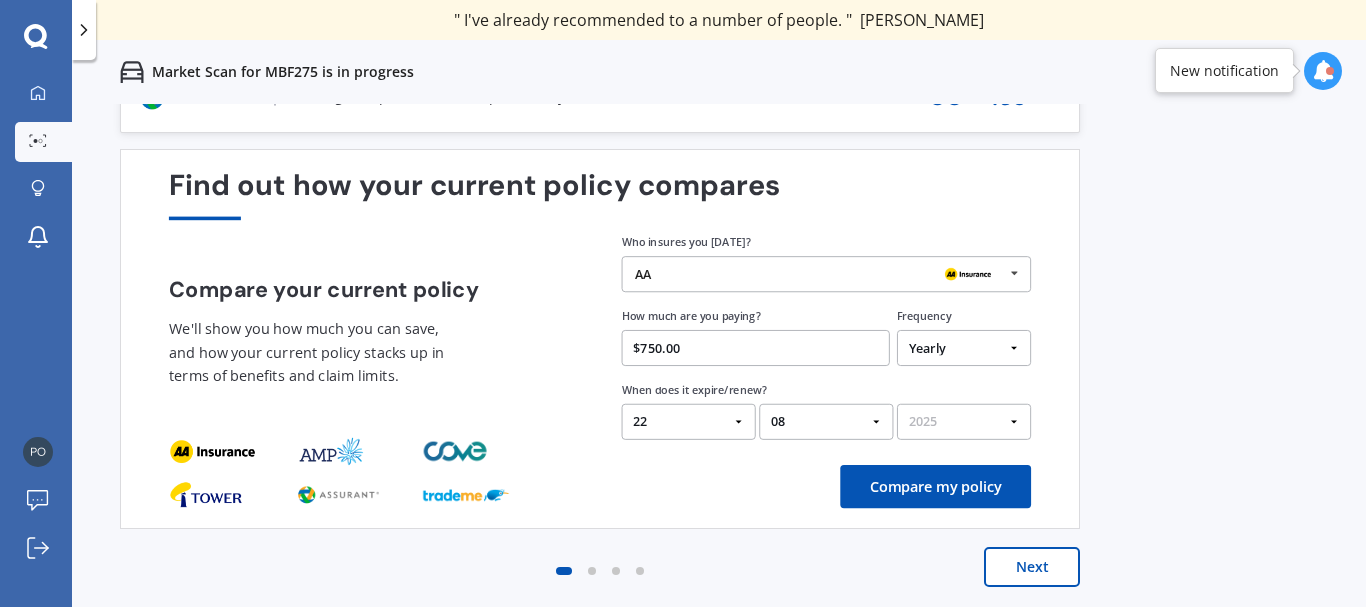 click on "YYYY 2026 2025 2024" at bounding box center (964, 422) 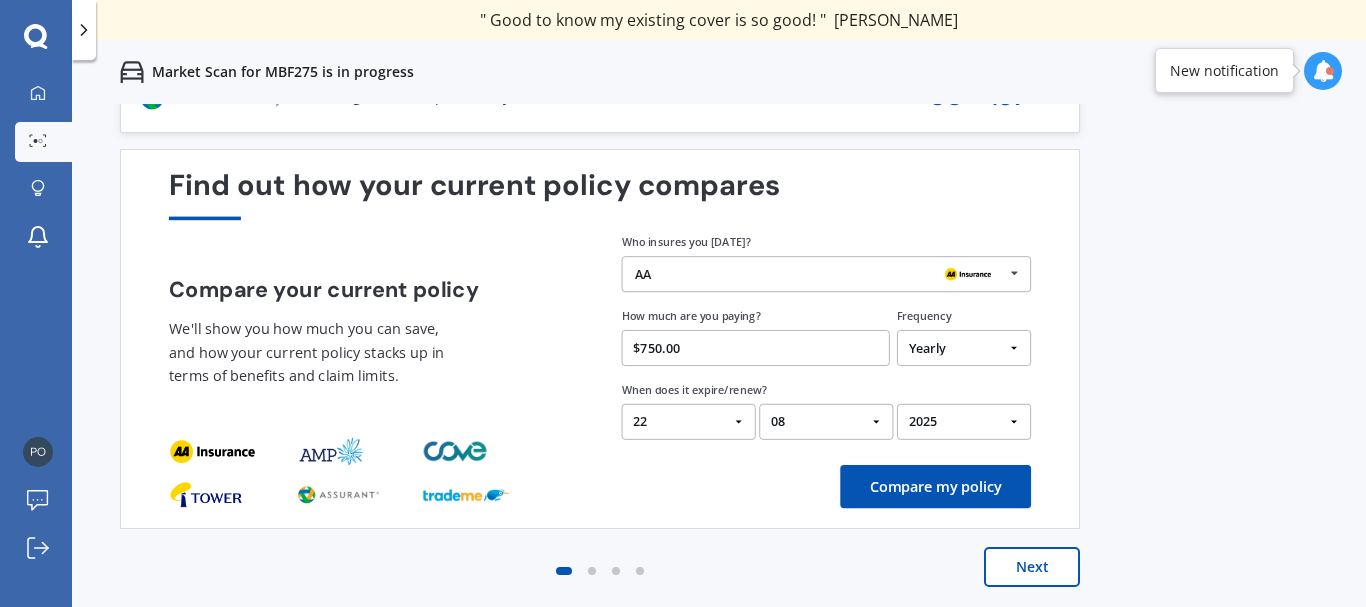 click on "Compare my policy" at bounding box center [935, 486] 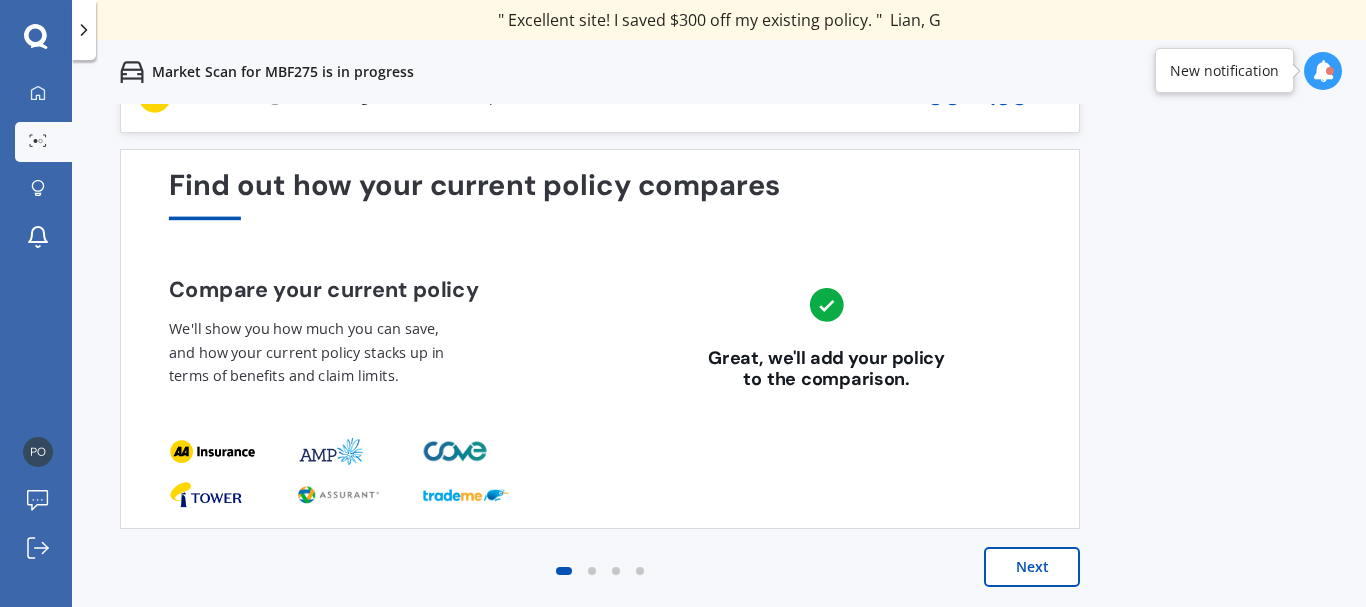 click on "Next" at bounding box center (1032, 567) 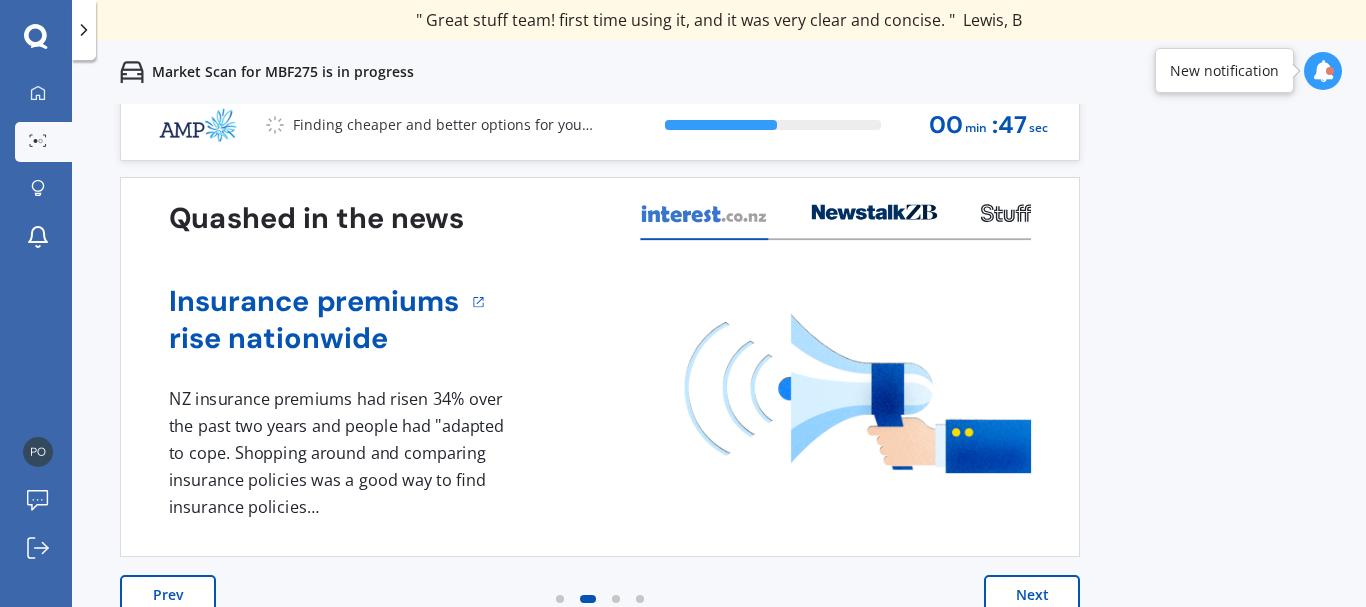 scroll, scrollTop: 0, scrollLeft: 0, axis: both 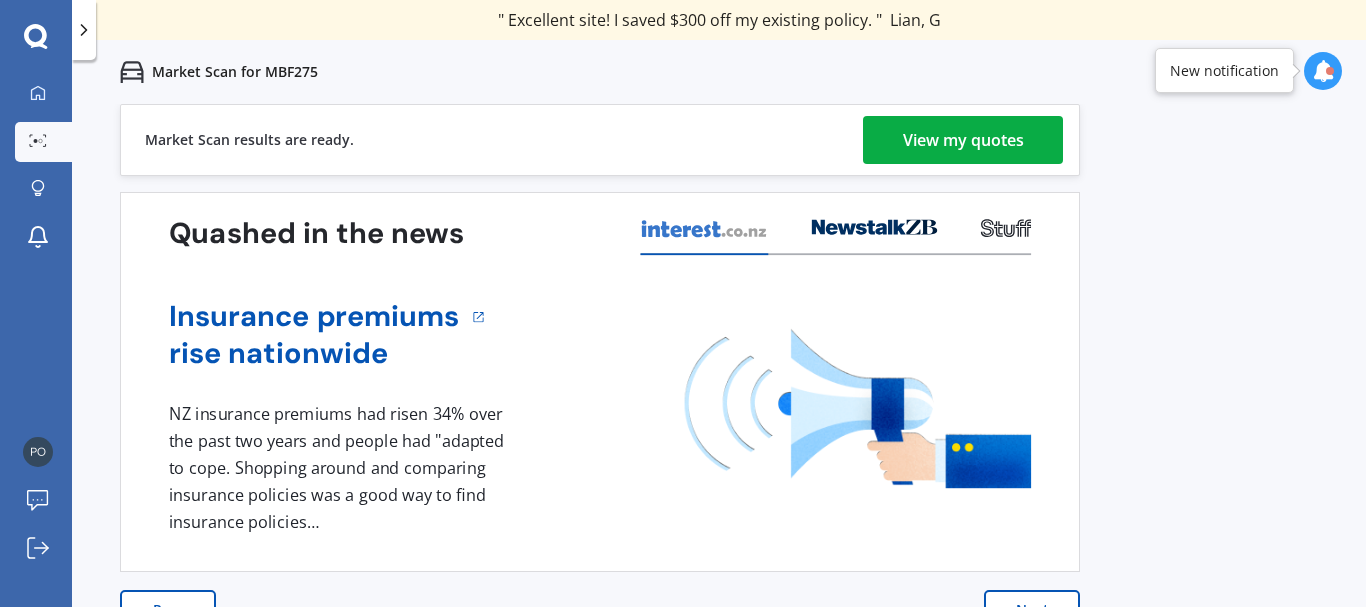 click on "View my quotes" at bounding box center [963, 140] 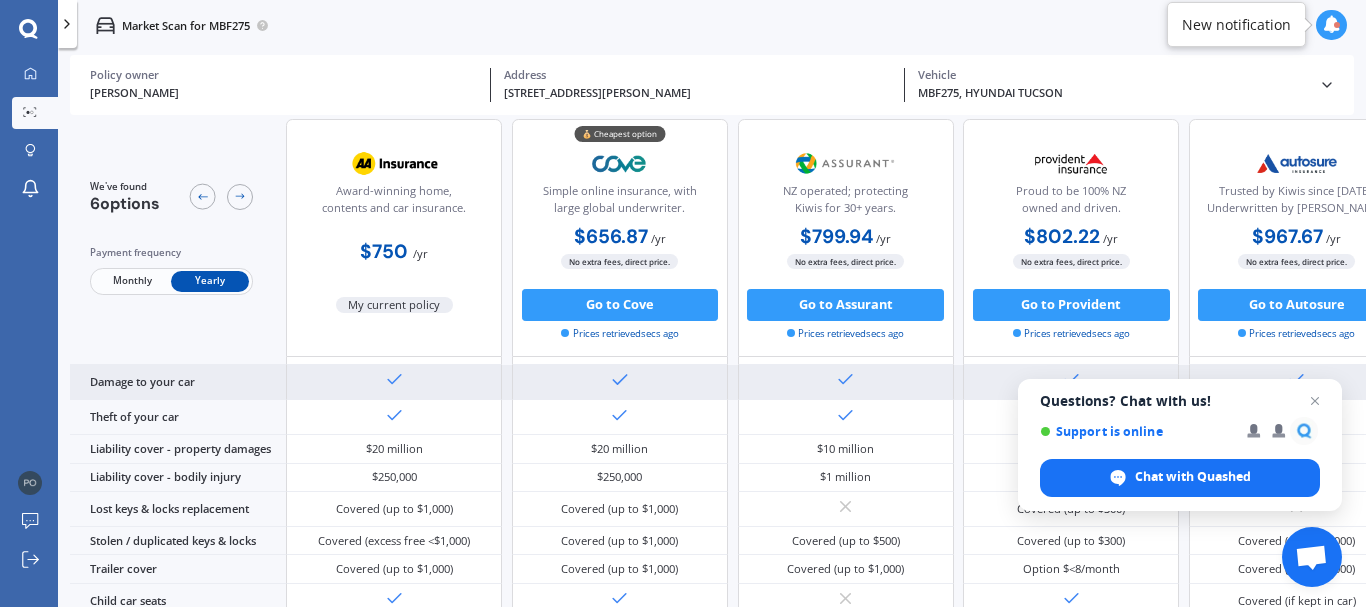 scroll, scrollTop: 0, scrollLeft: 0, axis: both 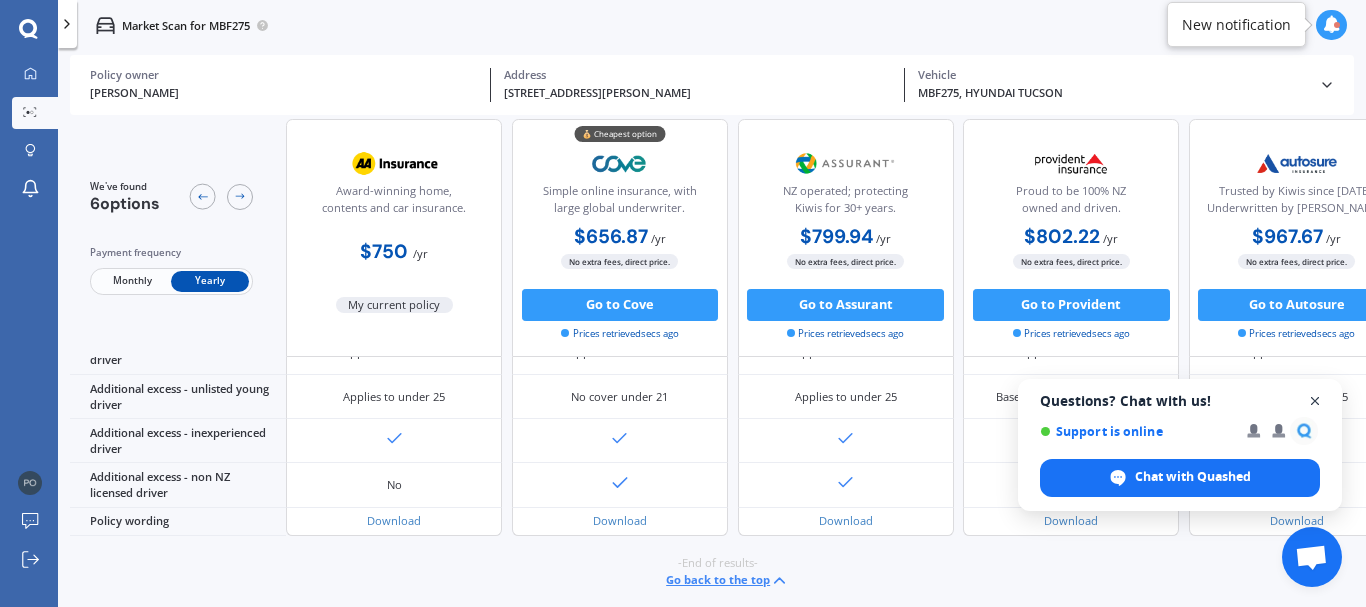 click at bounding box center [1315, 401] 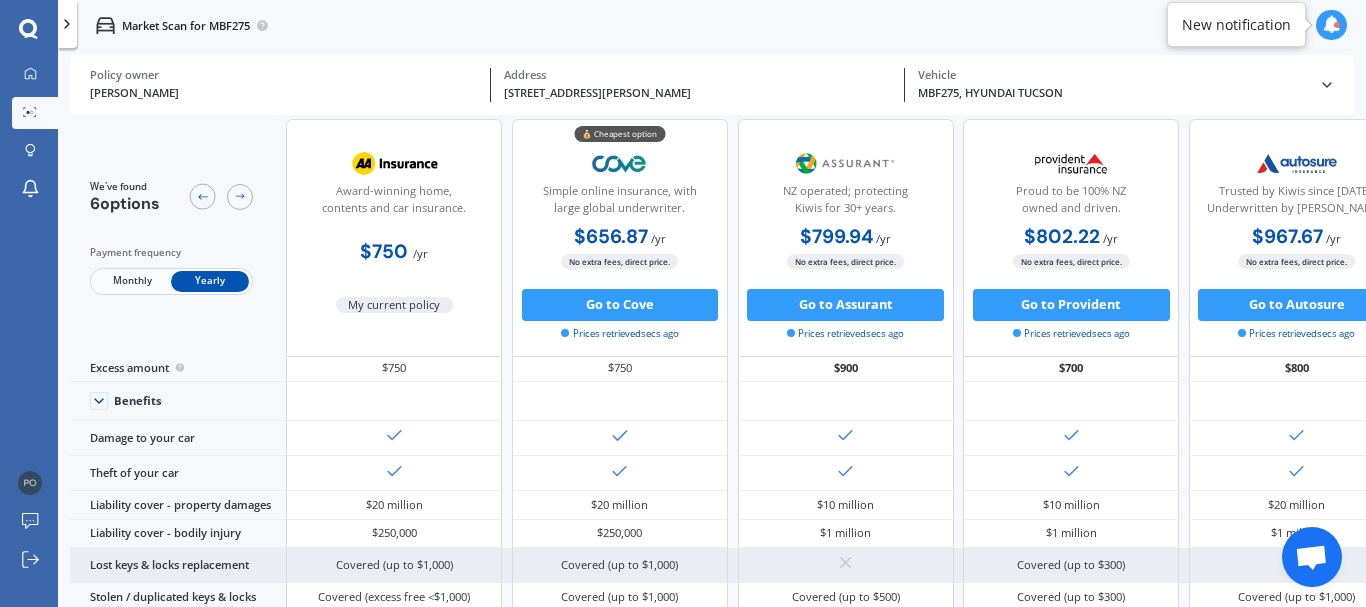 scroll, scrollTop: 0, scrollLeft: 0, axis: both 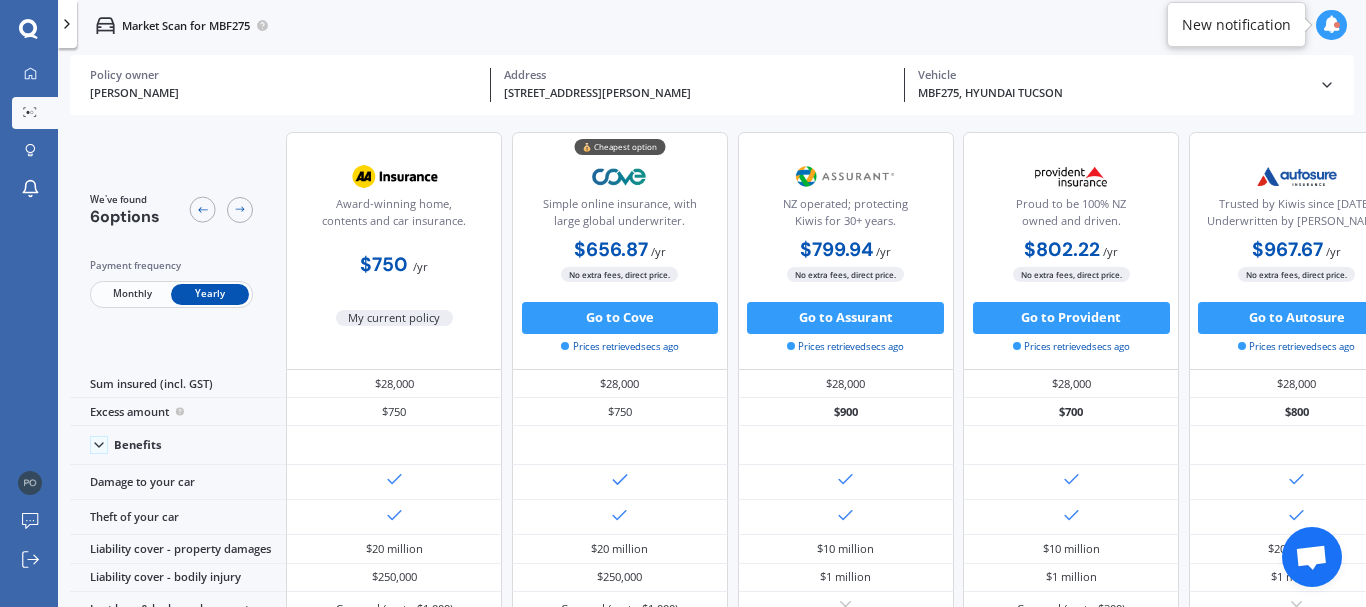 click 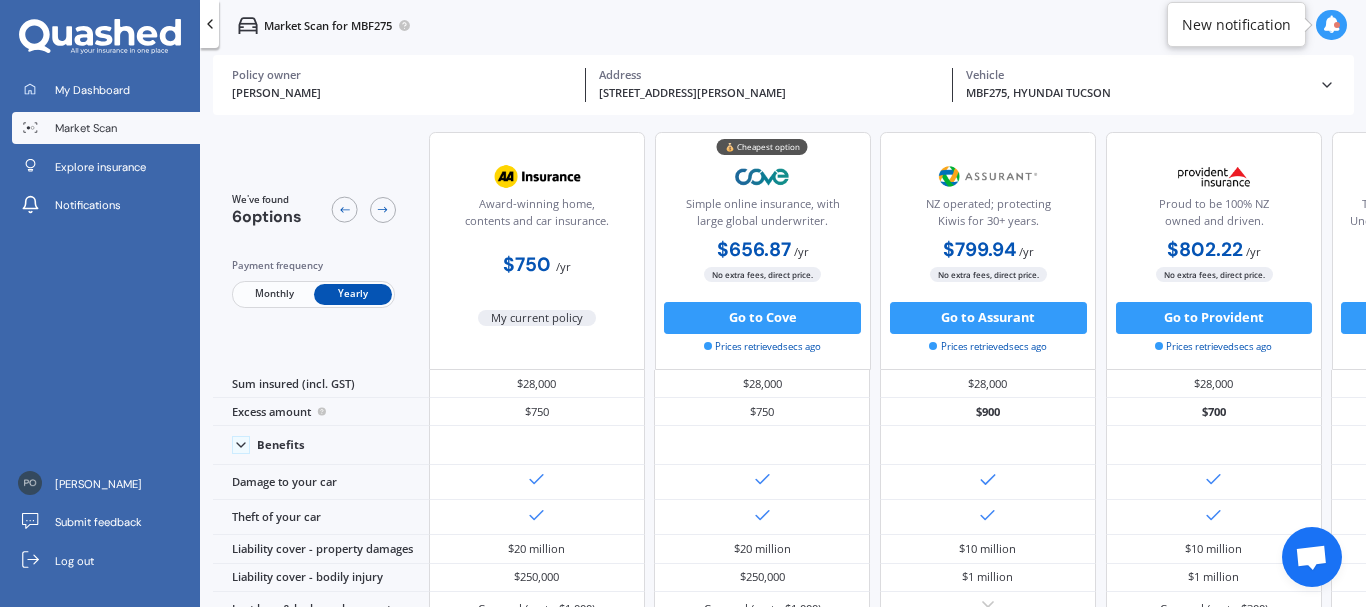 click on "New notification" at bounding box center (1236, 25) 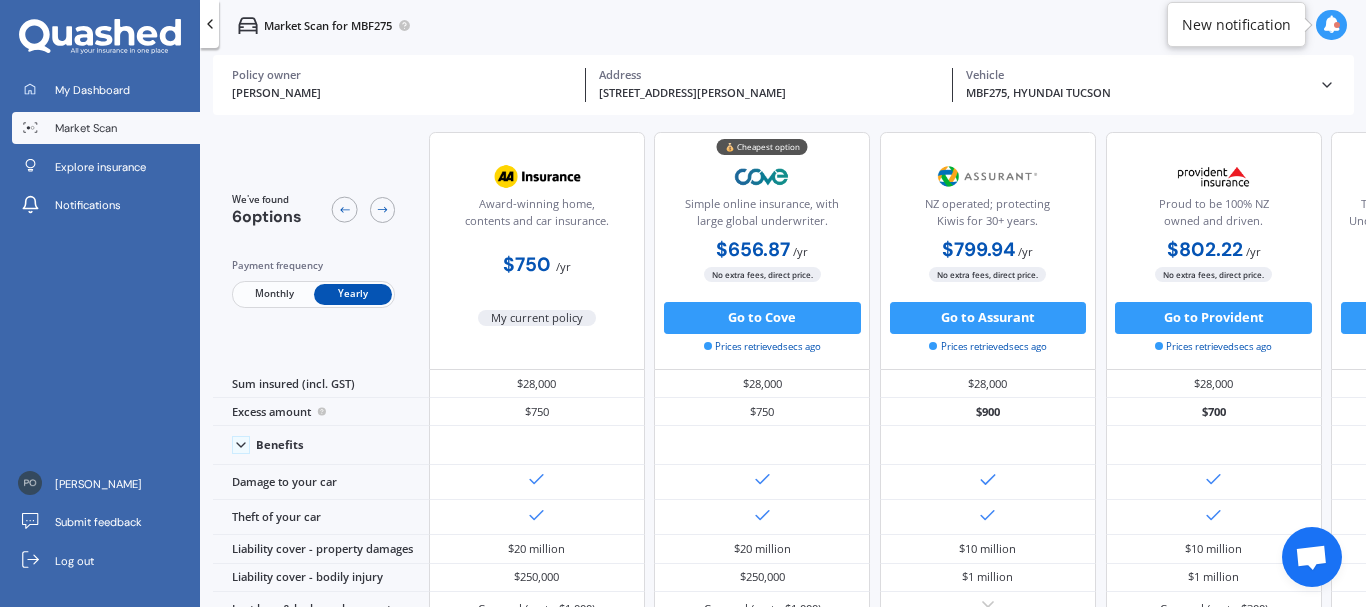 click at bounding box center [1332, 25] 